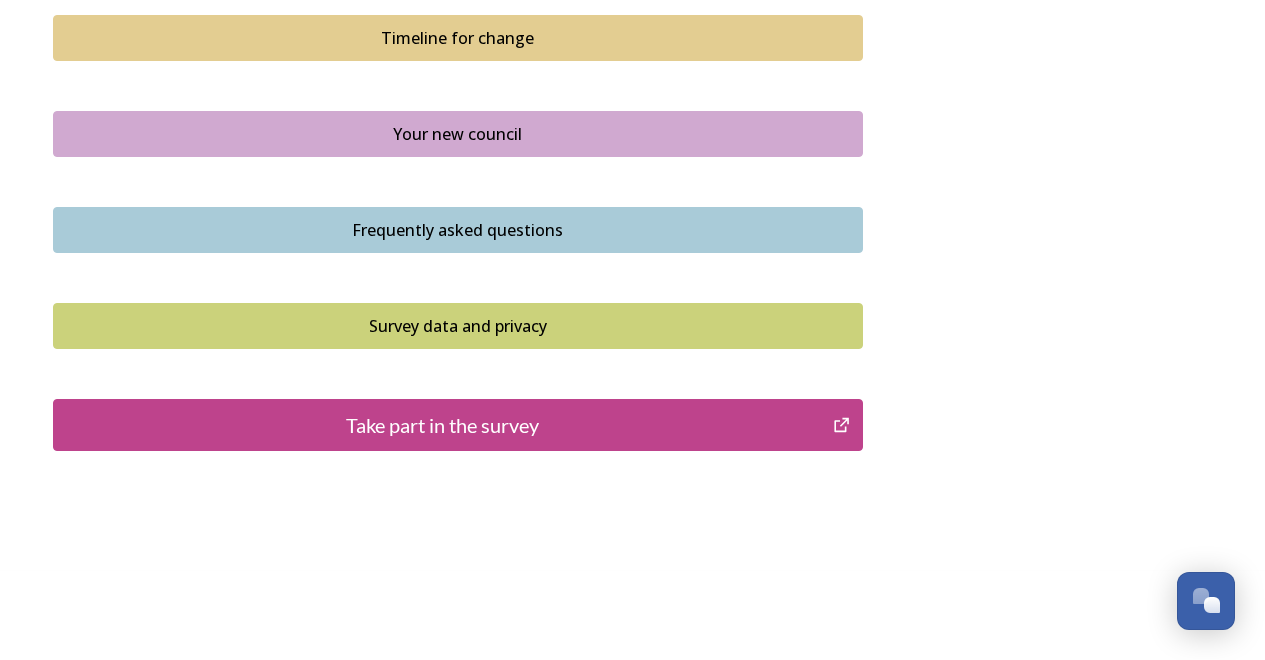 scroll, scrollTop: 1484, scrollLeft: 0, axis: vertical 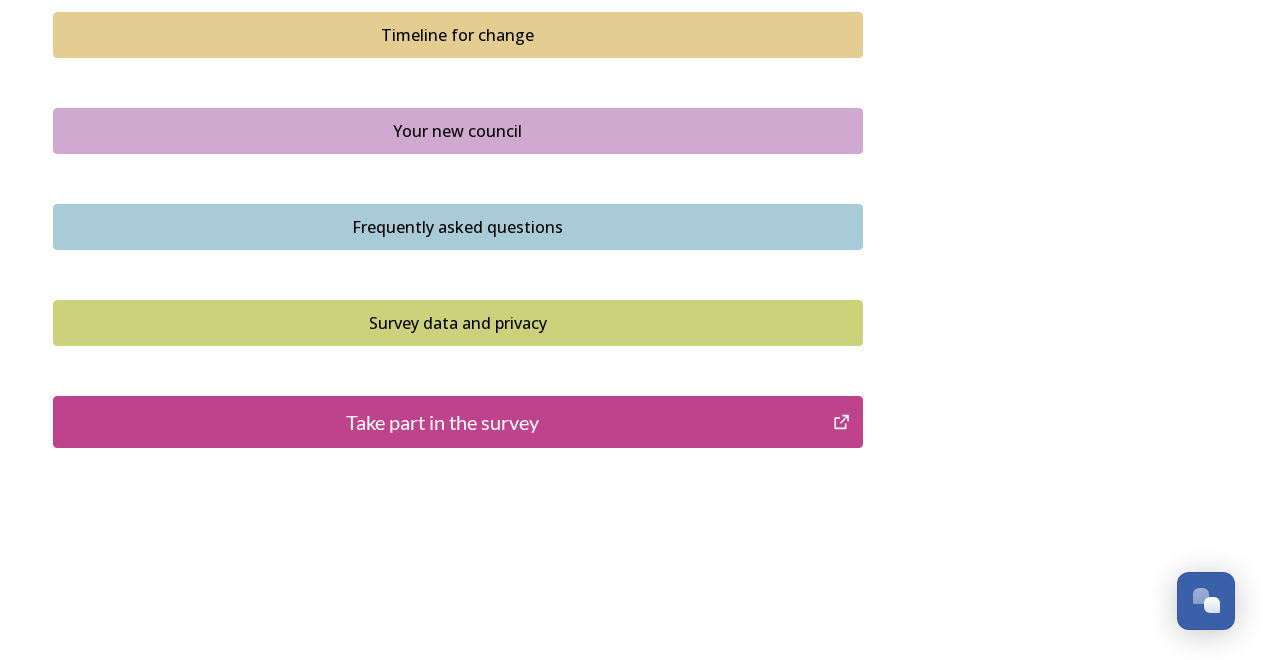 click on "Take part in the survey" at bounding box center [443, 422] 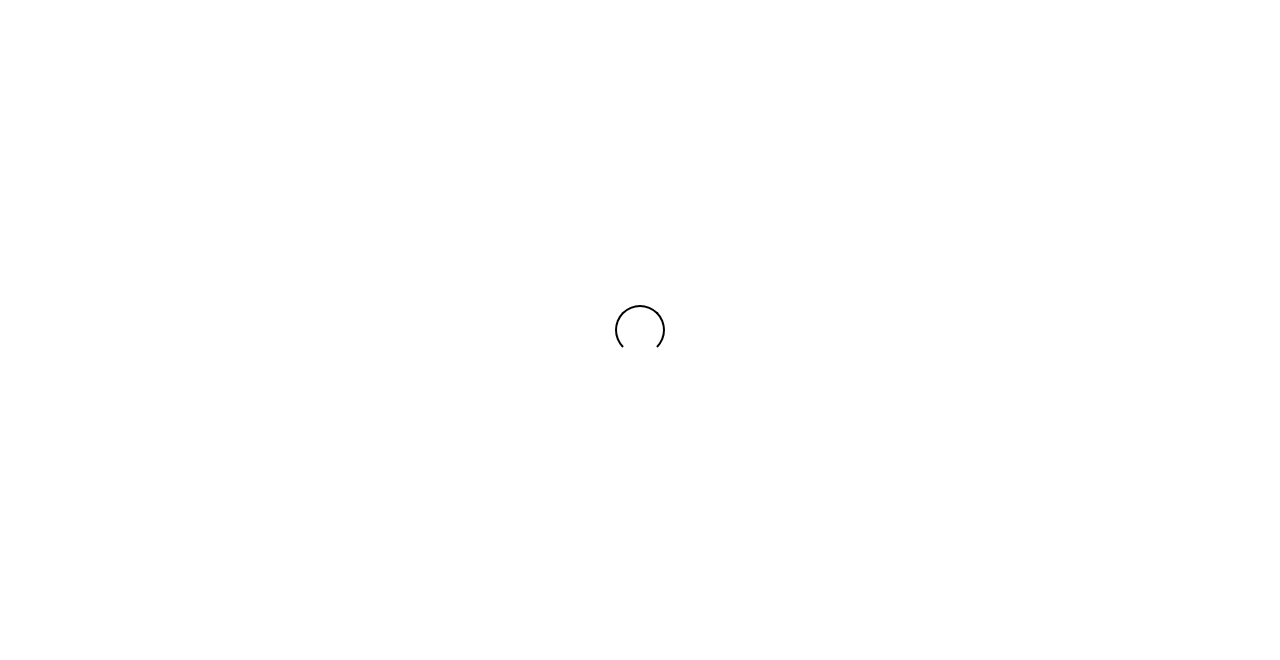scroll, scrollTop: 0, scrollLeft: 0, axis: both 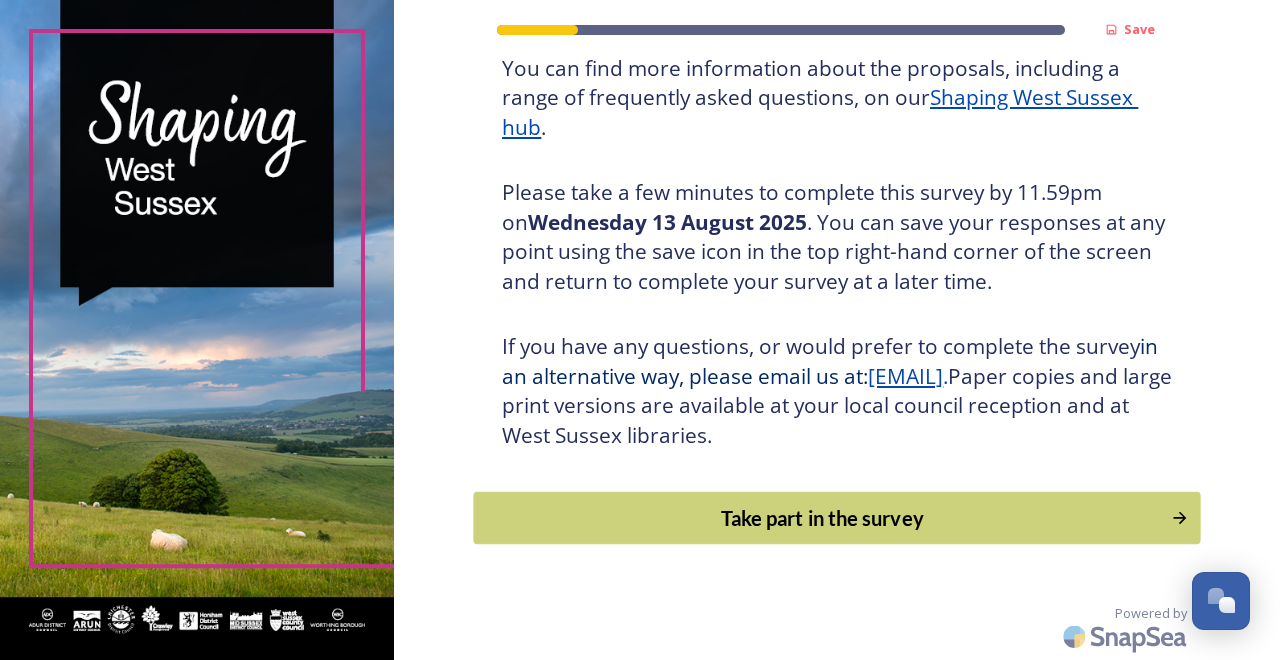 click on "Take part in the survey" at bounding box center [823, 518] 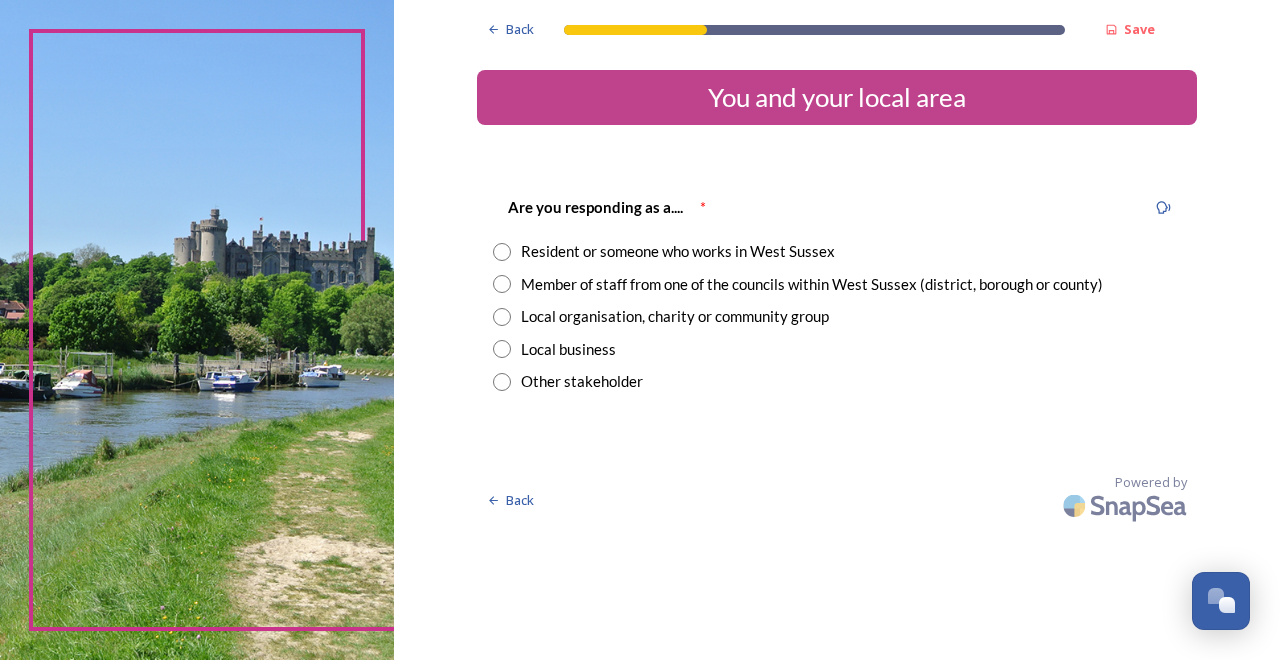 click at bounding box center (502, 252) 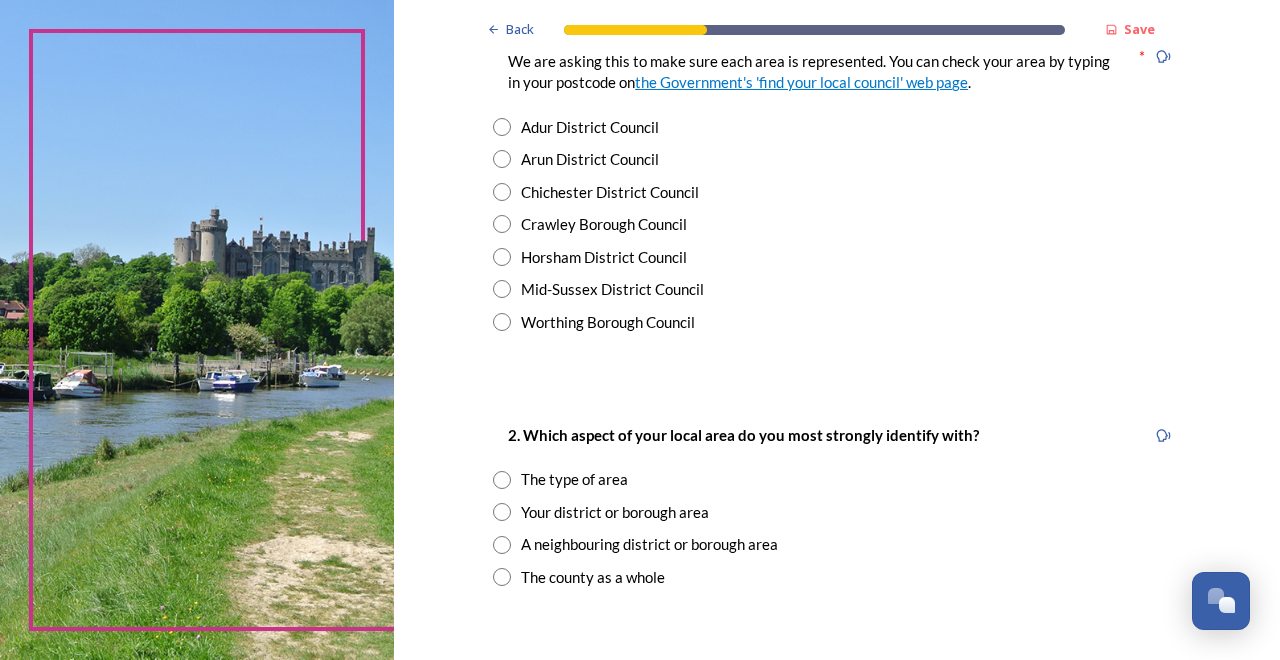 scroll, scrollTop: 439, scrollLeft: 0, axis: vertical 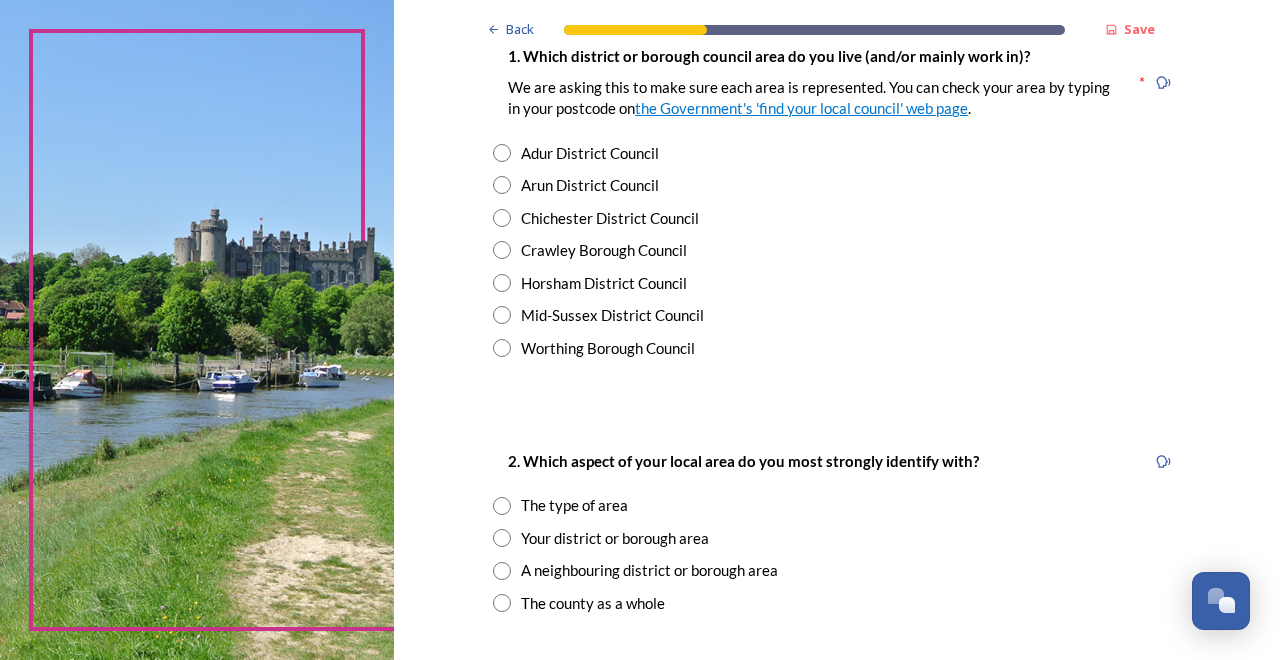 click at bounding box center [502, 283] 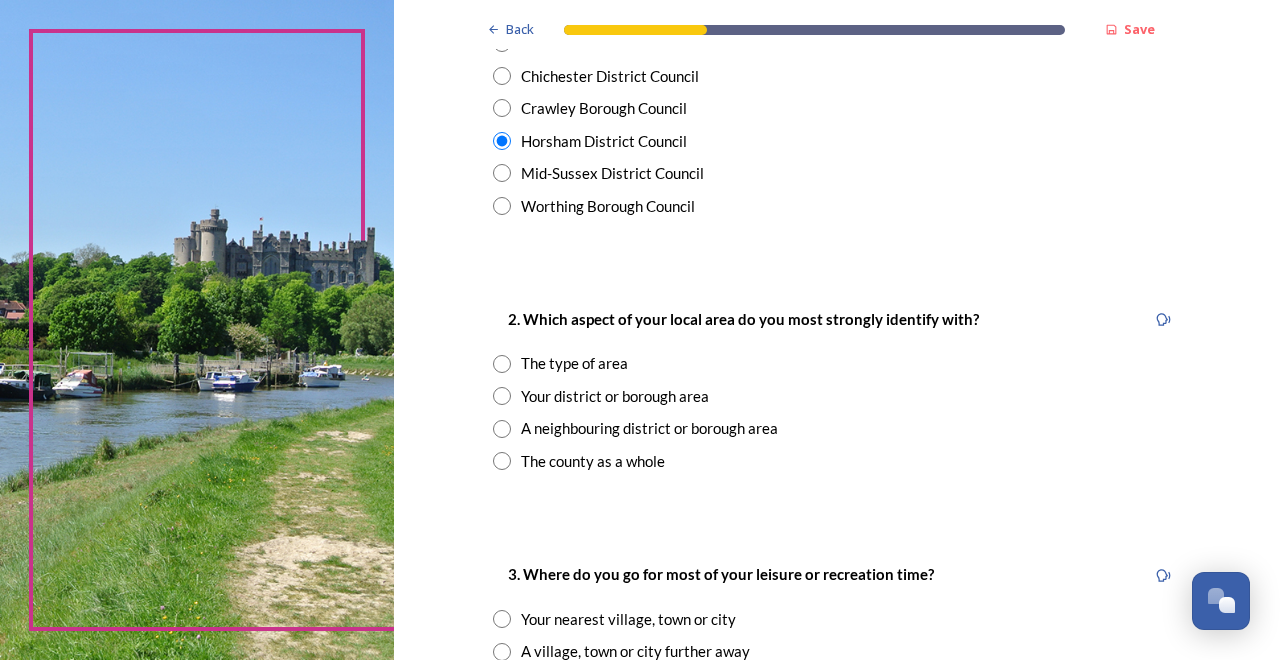 scroll, scrollTop: 582, scrollLeft: 0, axis: vertical 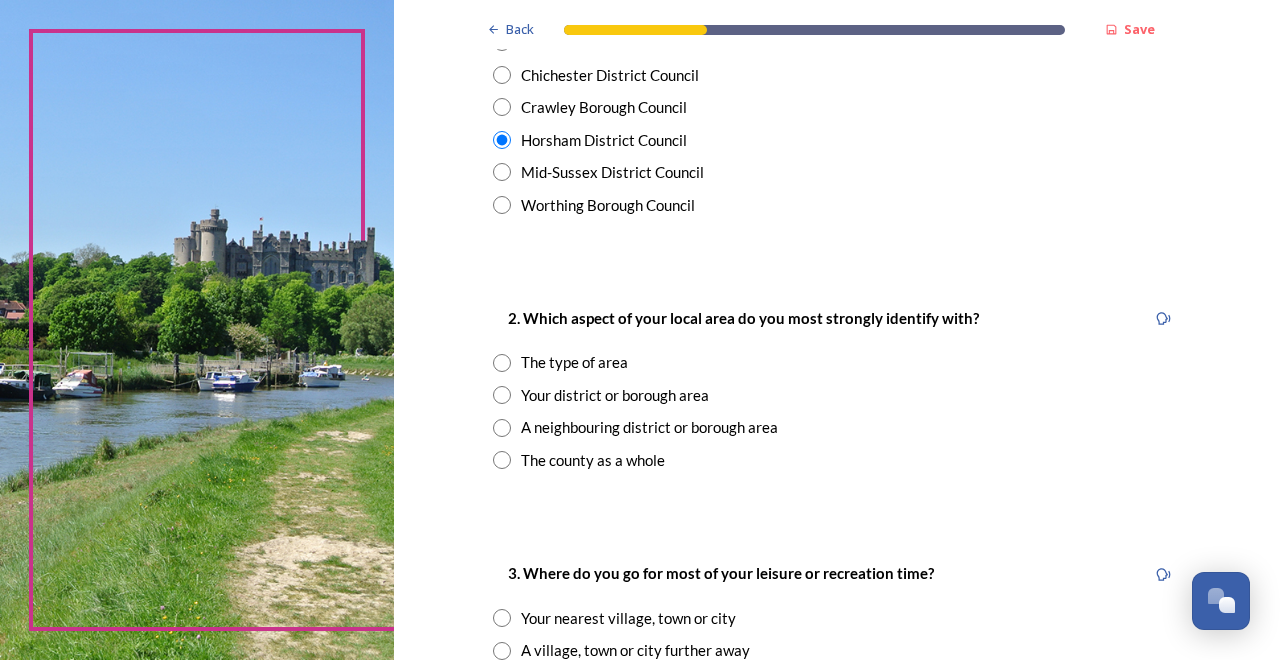 click at bounding box center [502, 395] 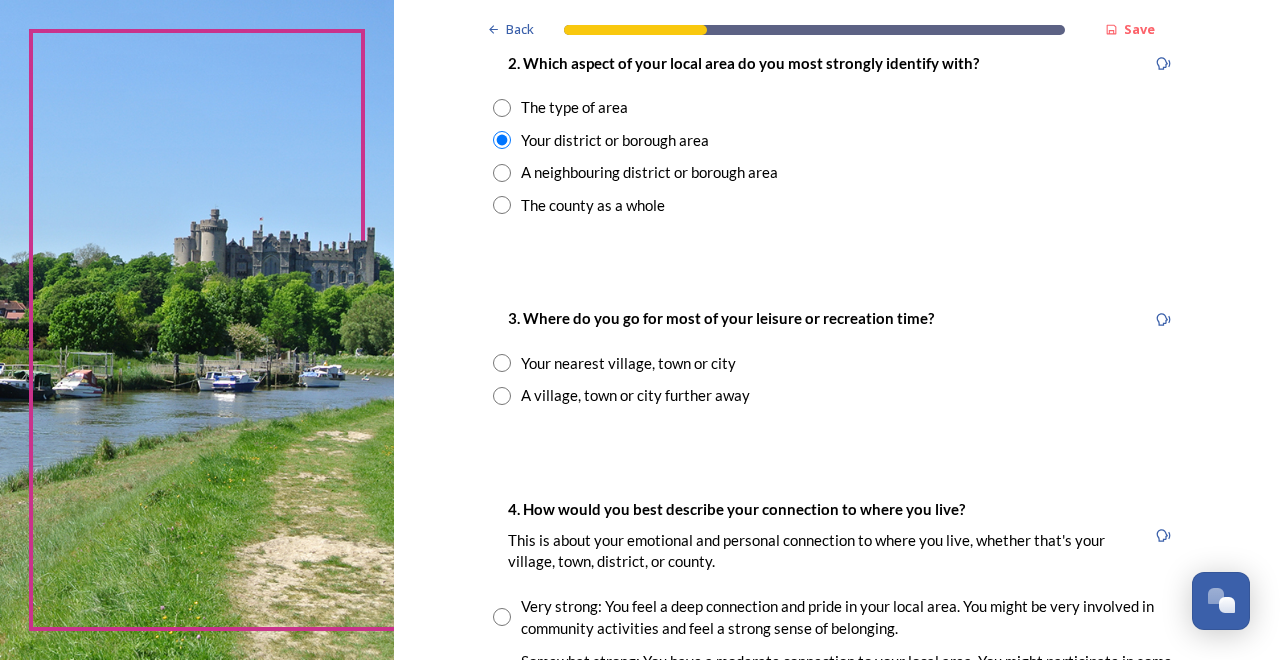 scroll, scrollTop: 853, scrollLeft: 0, axis: vertical 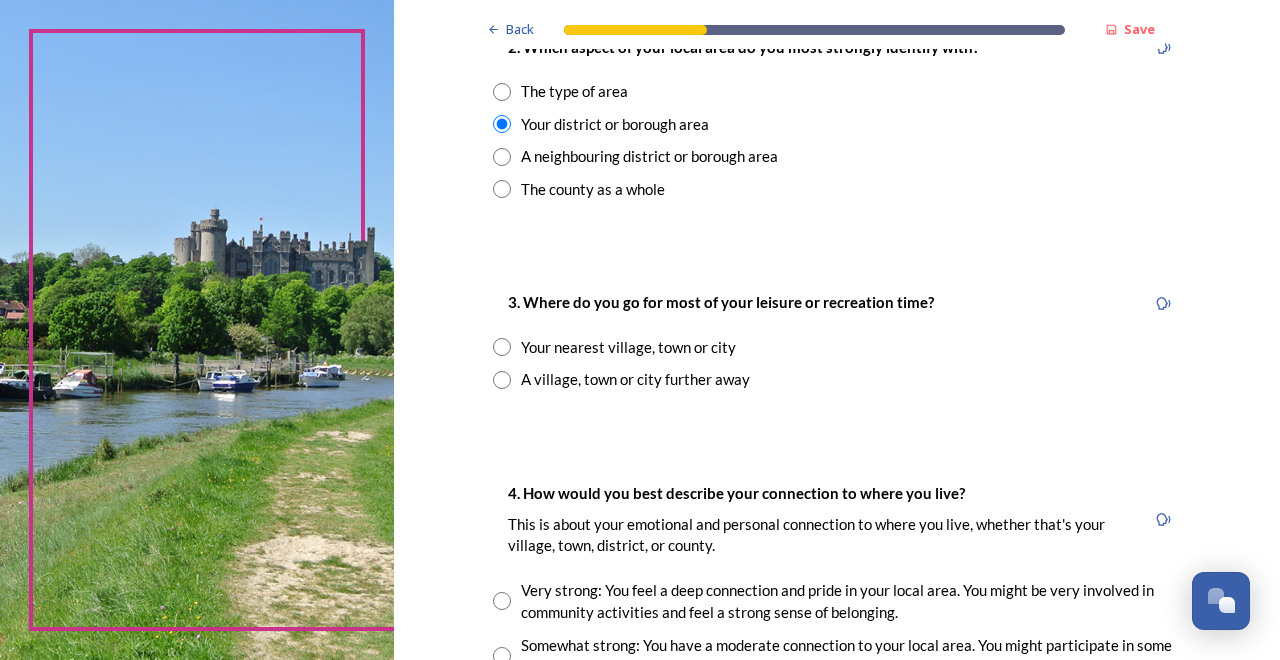 click at bounding box center [502, 347] 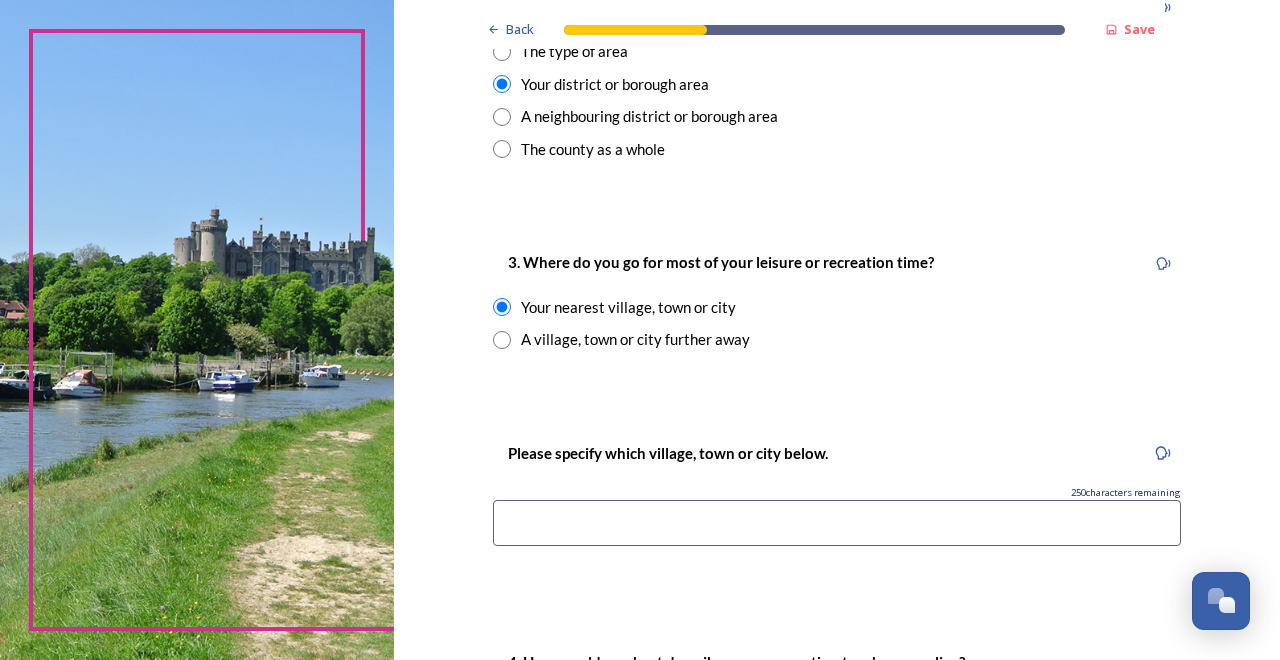 scroll, scrollTop: 1000, scrollLeft: 0, axis: vertical 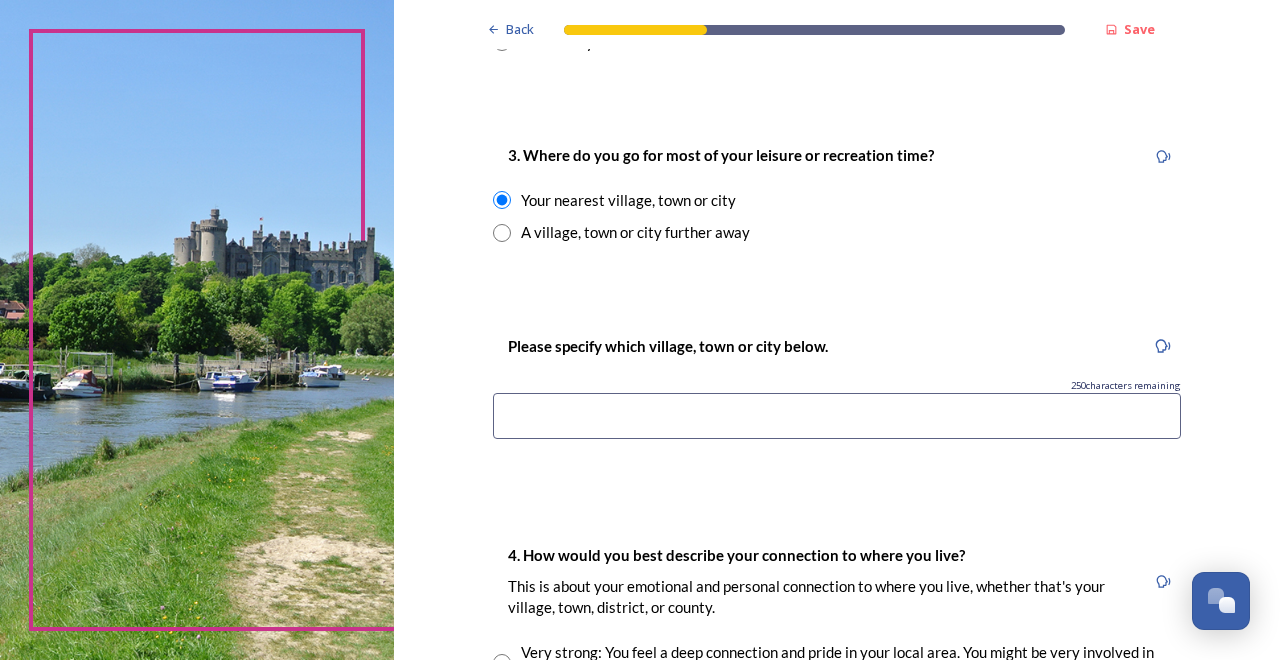 click at bounding box center [837, 416] 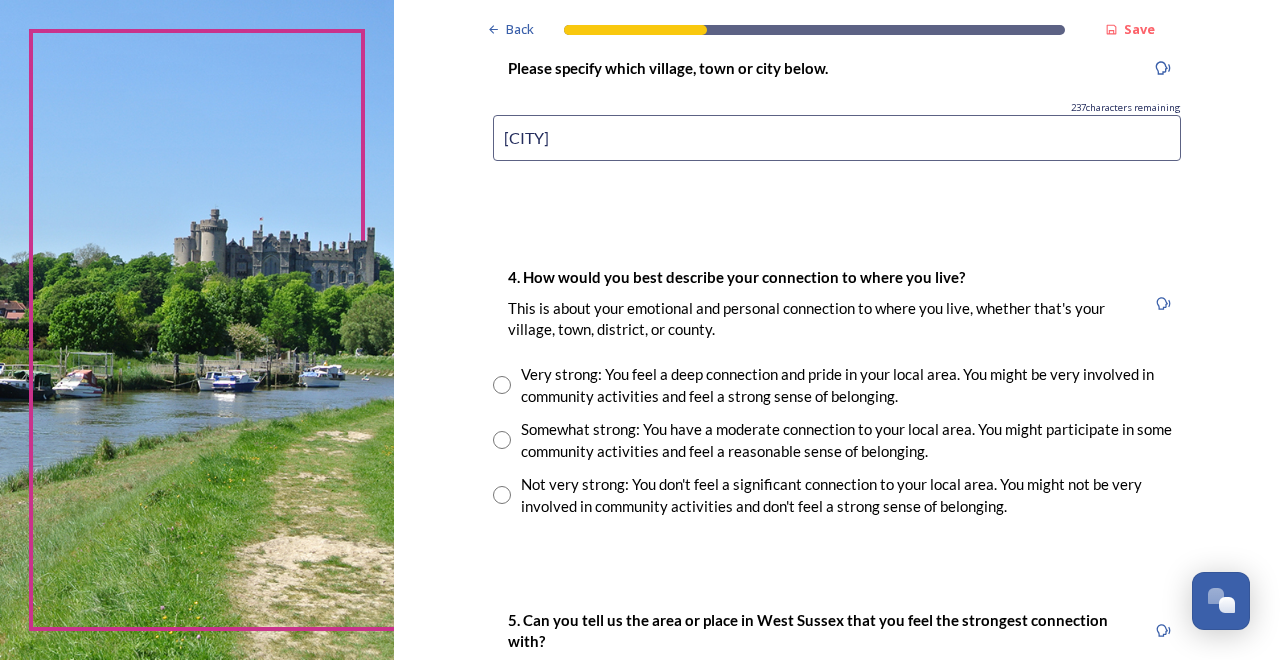 scroll, scrollTop: 1280, scrollLeft: 0, axis: vertical 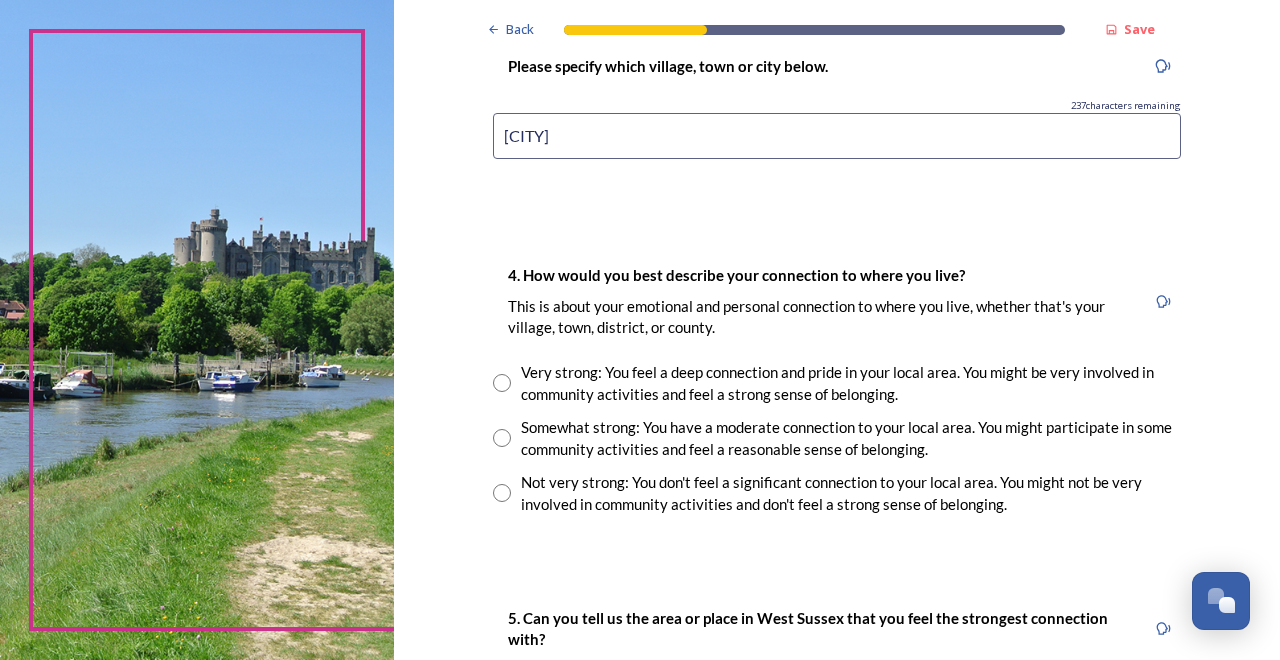 type on "[CITY]" 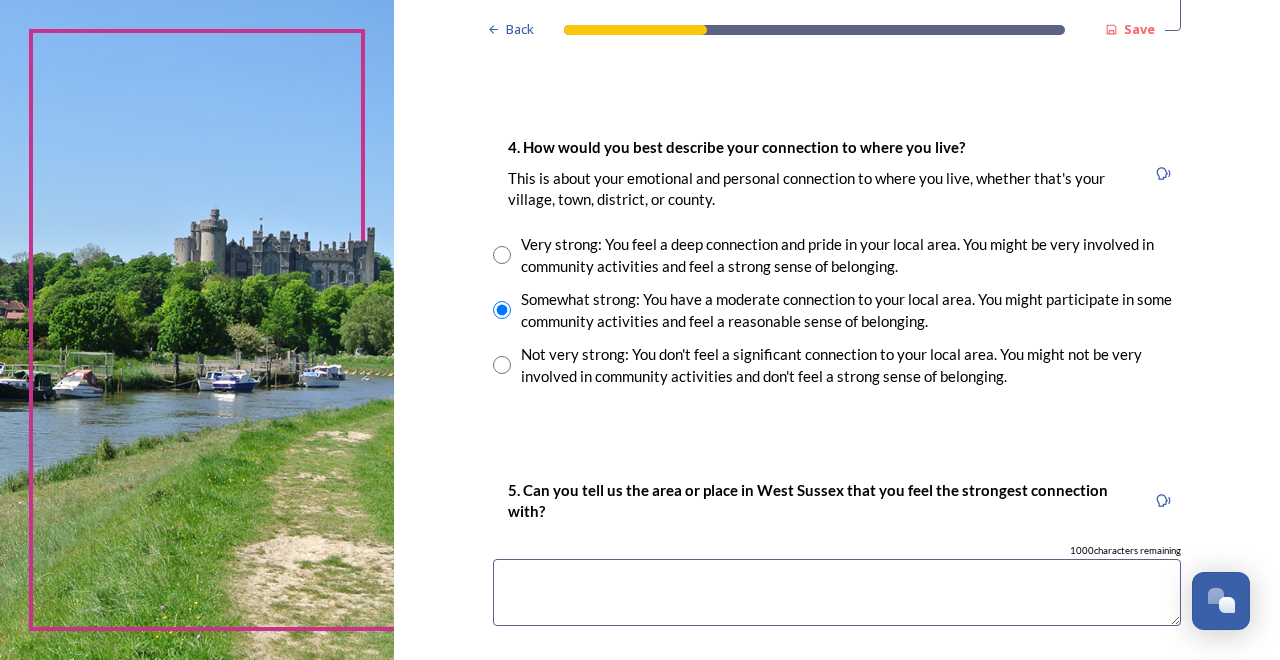 scroll, scrollTop: 1548, scrollLeft: 0, axis: vertical 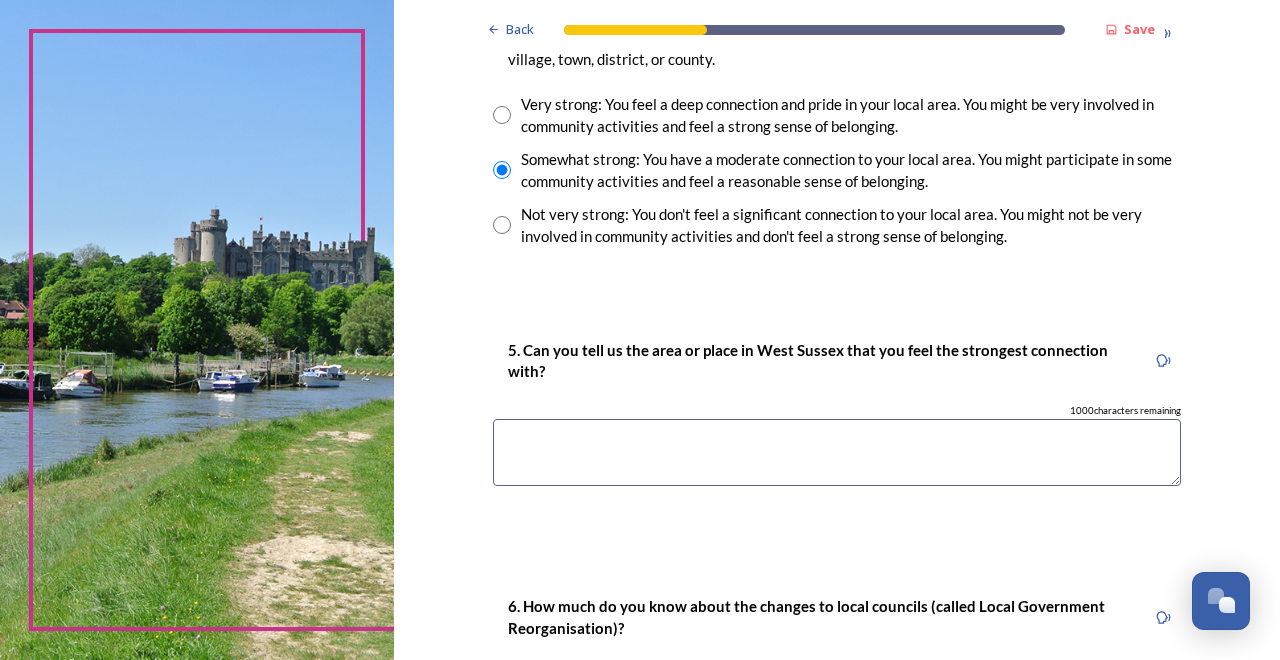 click at bounding box center (837, 452) 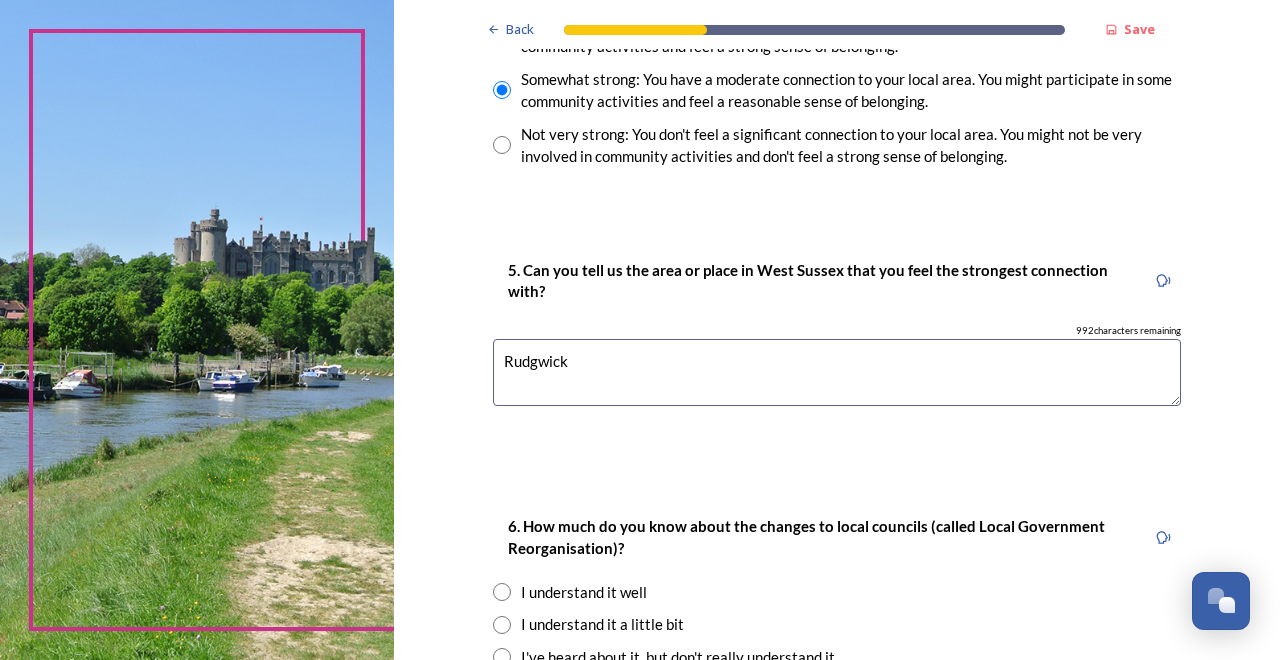 scroll, scrollTop: 1716, scrollLeft: 0, axis: vertical 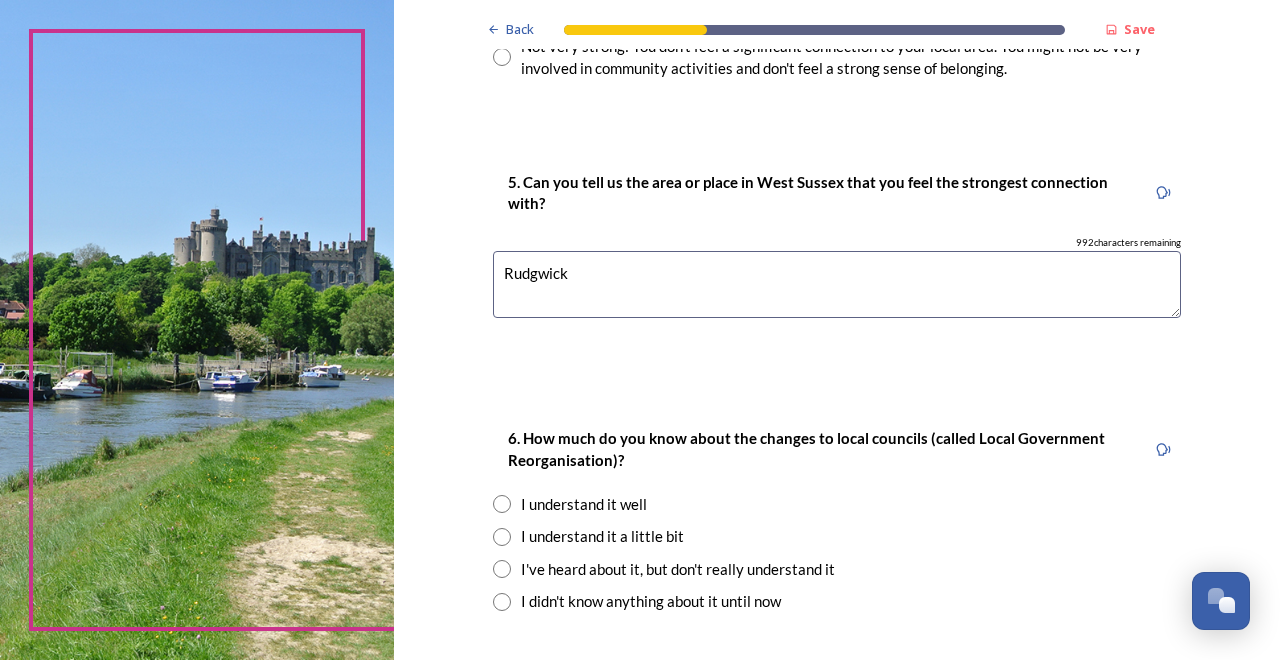 type on "Rudgwick" 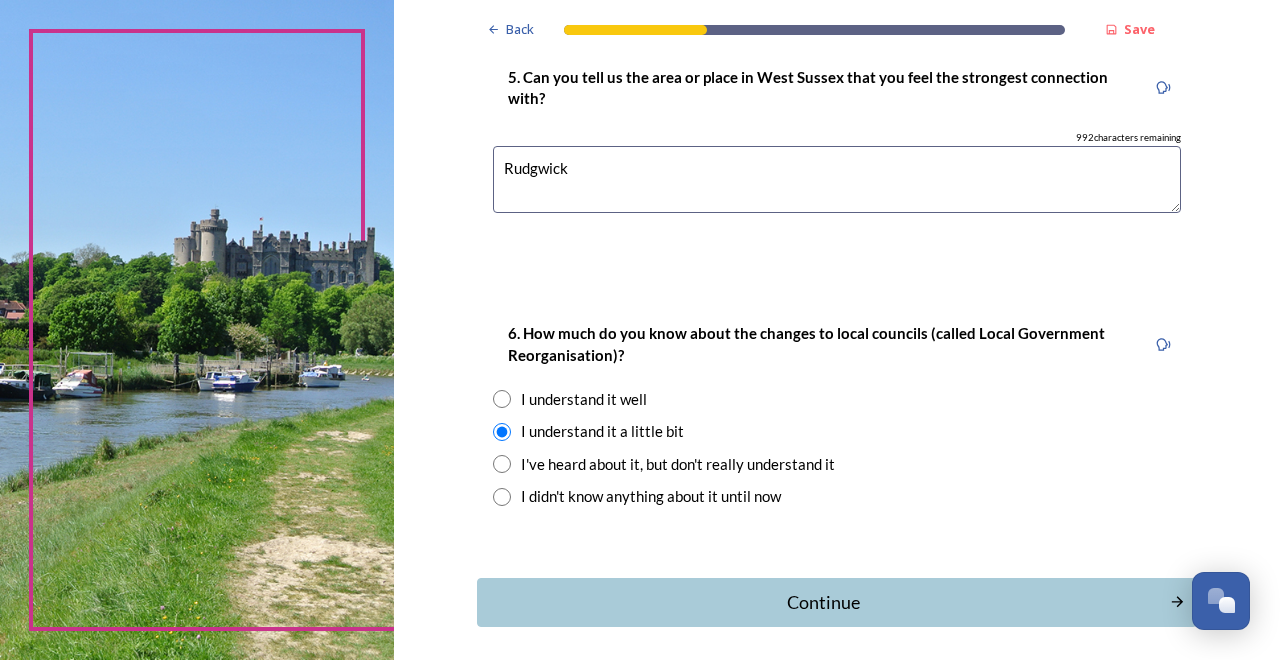 scroll, scrollTop: 1901, scrollLeft: 0, axis: vertical 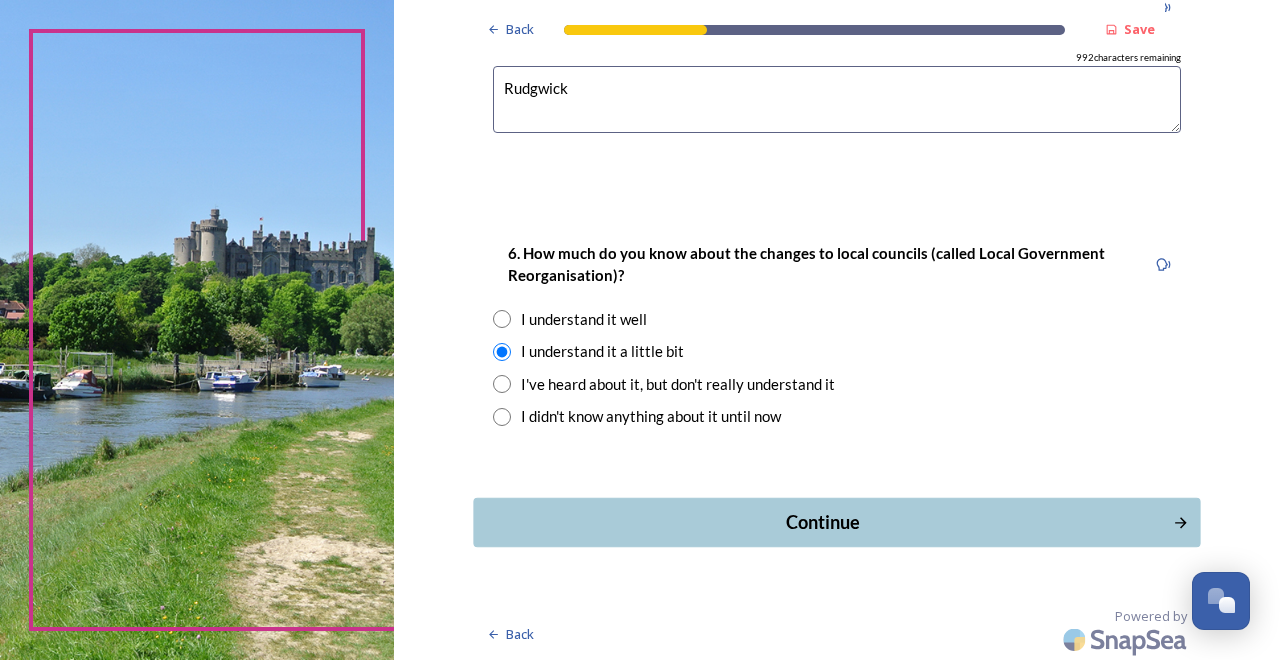 click on "Continue" at bounding box center [823, 522] 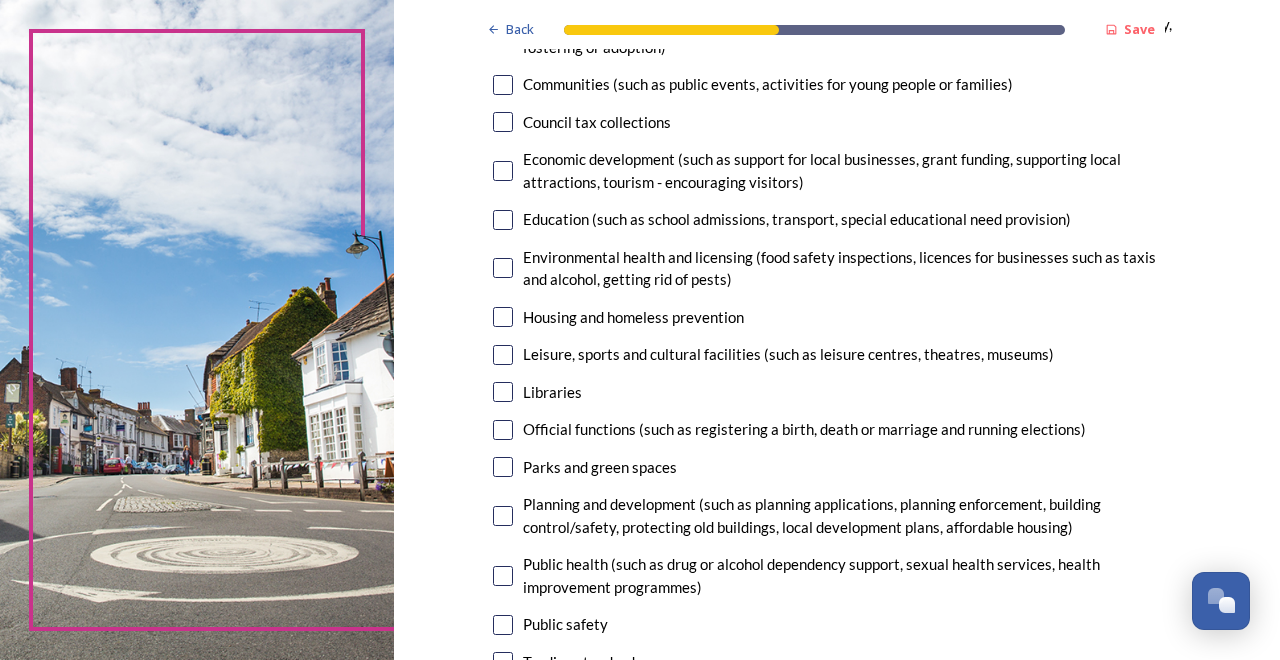 scroll, scrollTop: 312, scrollLeft: 0, axis: vertical 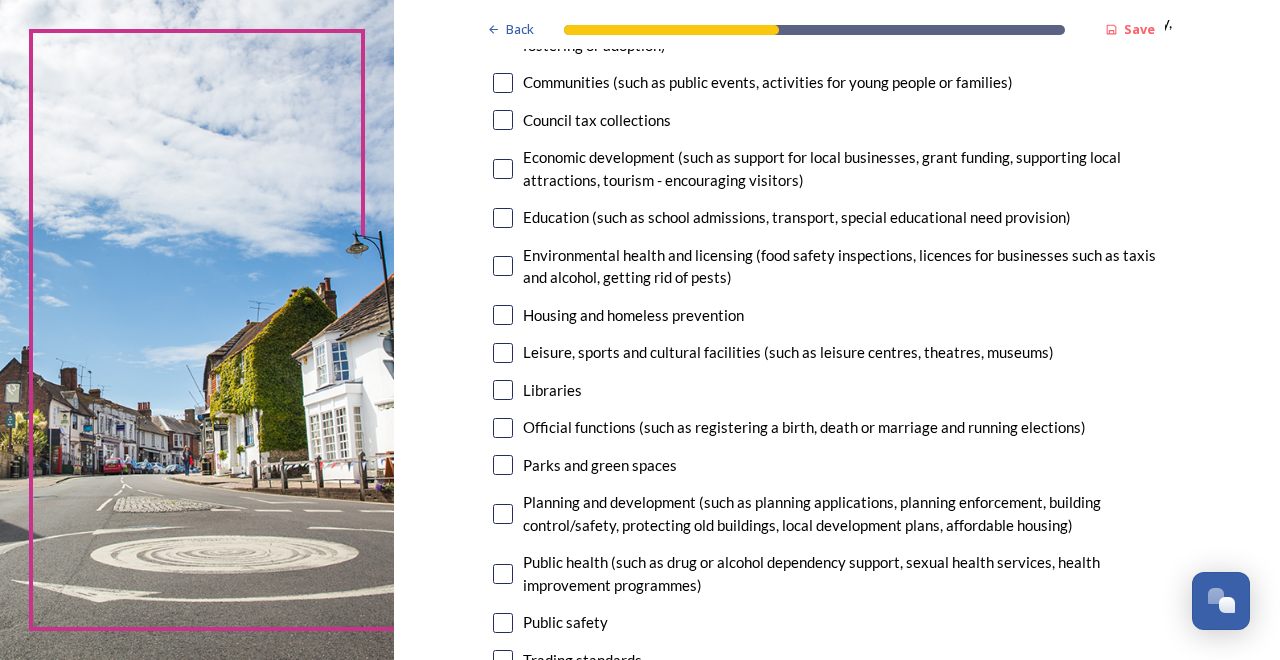 click at bounding box center (503, 315) 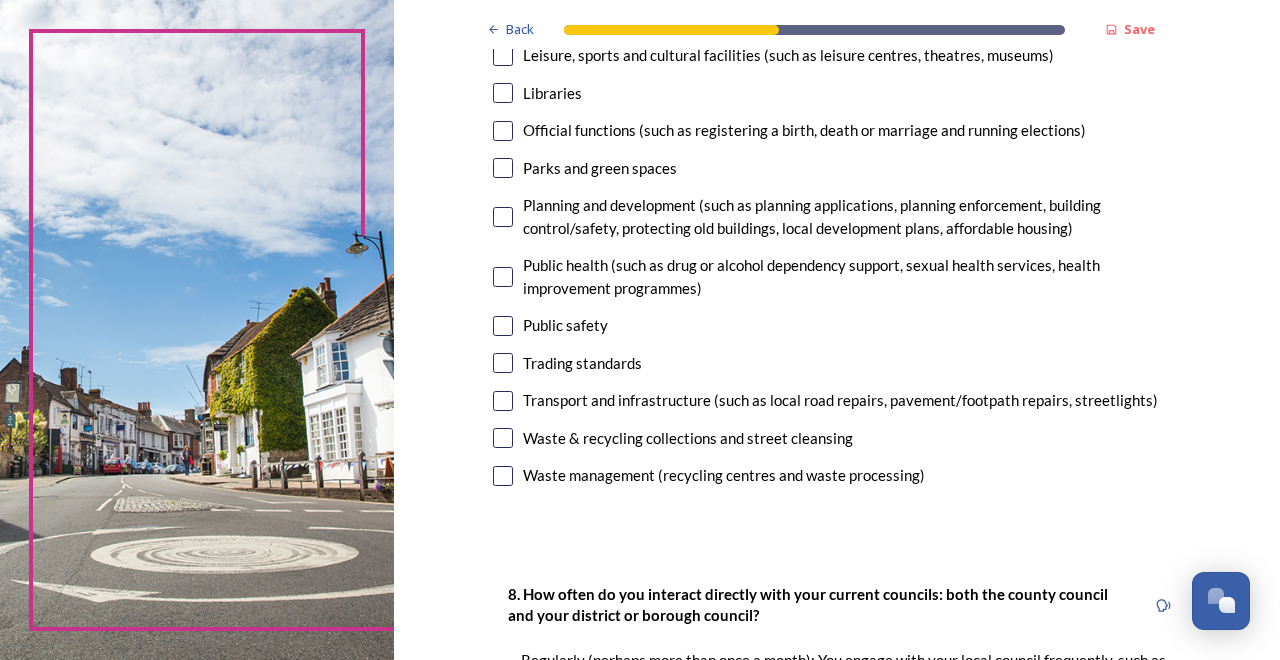 scroll, scrollTop: 612, scrollLeft: 0, axis: vertical 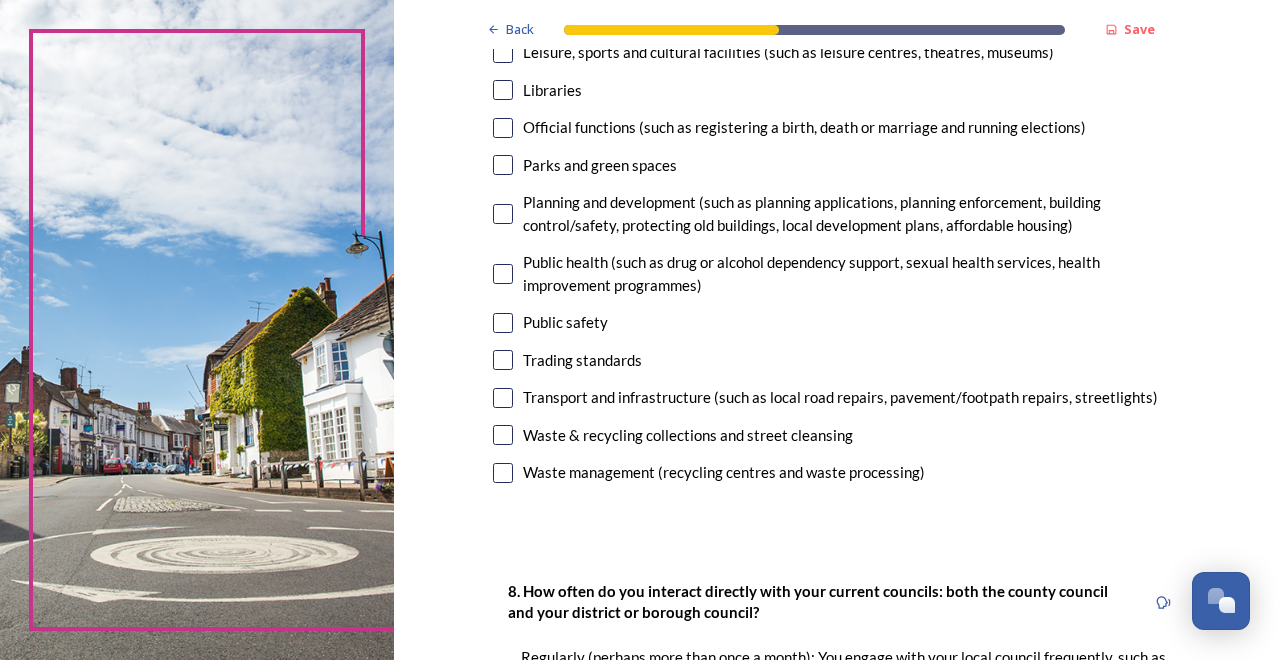 click at bounding box center [503, 323] 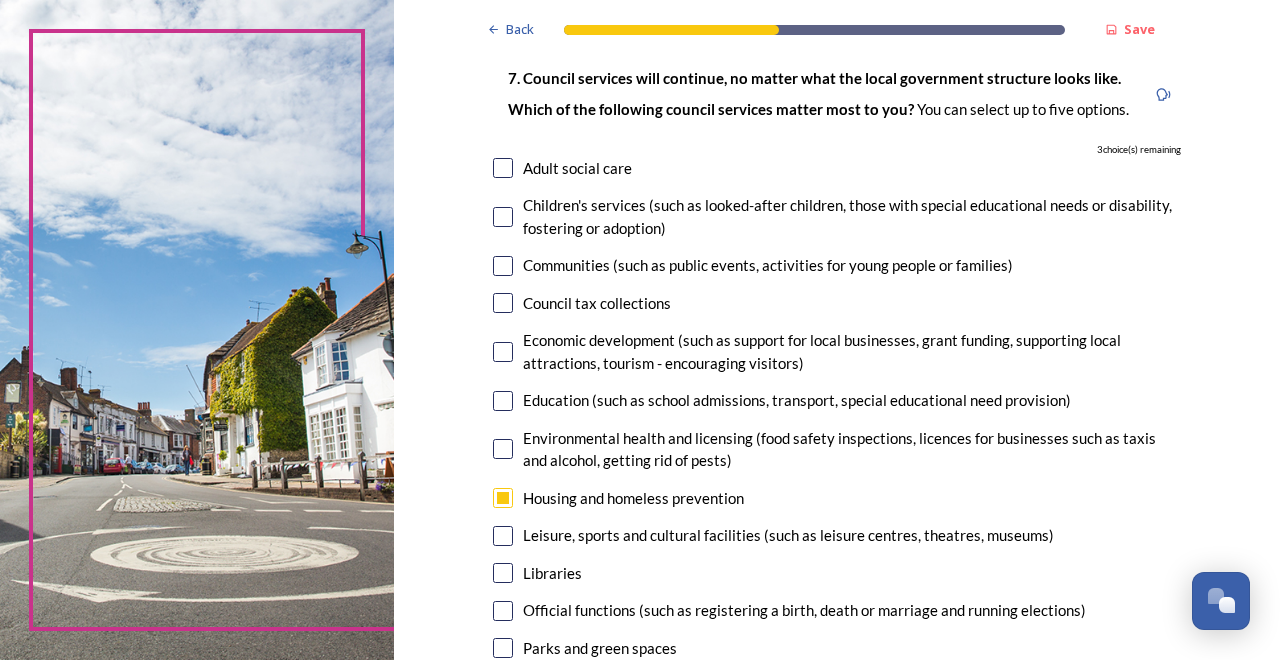 scroll, scrollTop: 139, scrollLeft: 0, axis: vertical 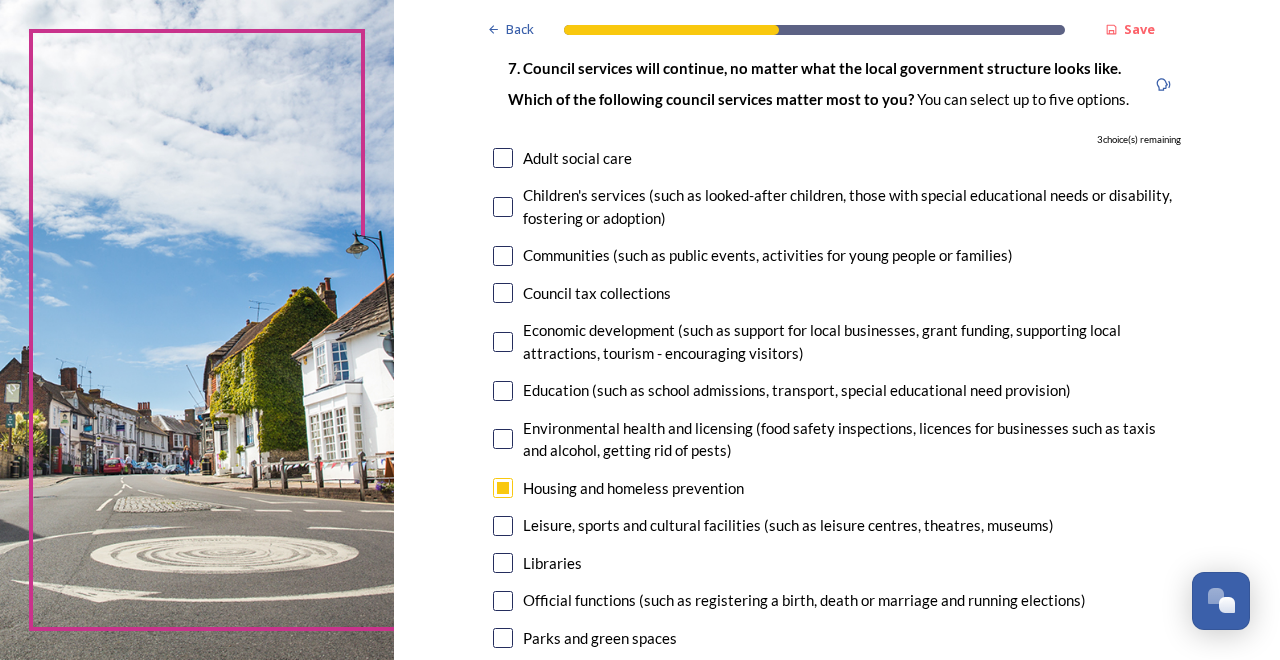 click at bounding box center [503, 256] 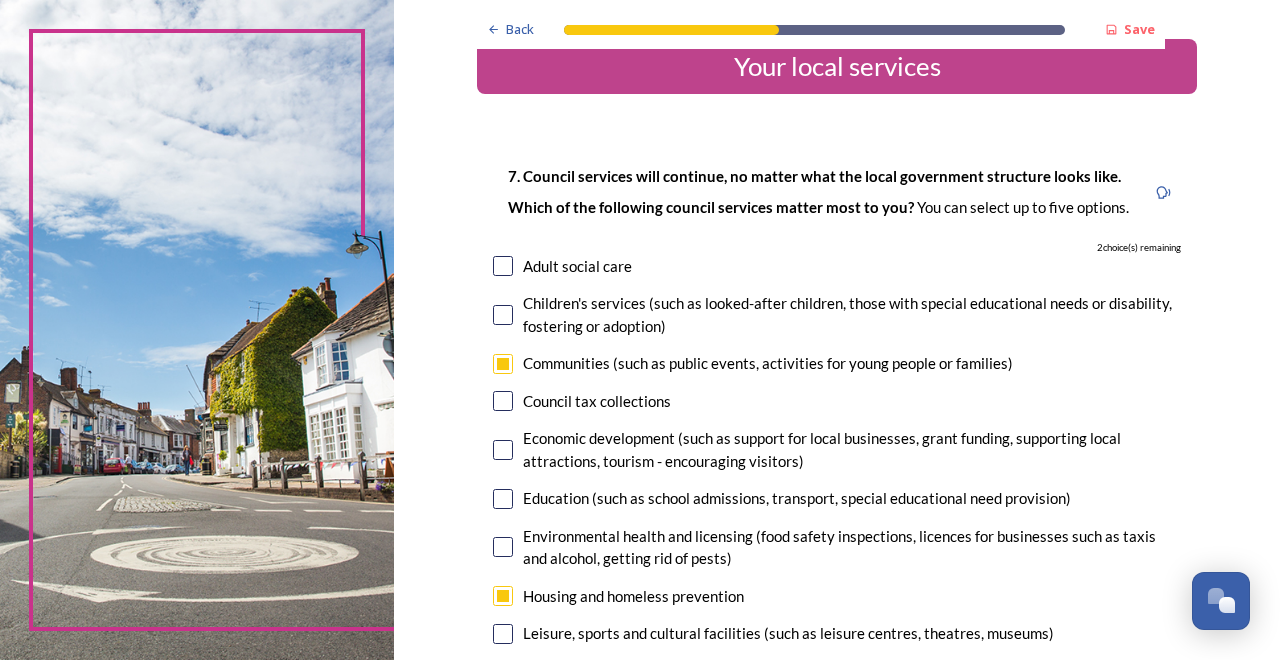 scroll, scrollTop: 189, scrollLeft: 0, axis: vertical 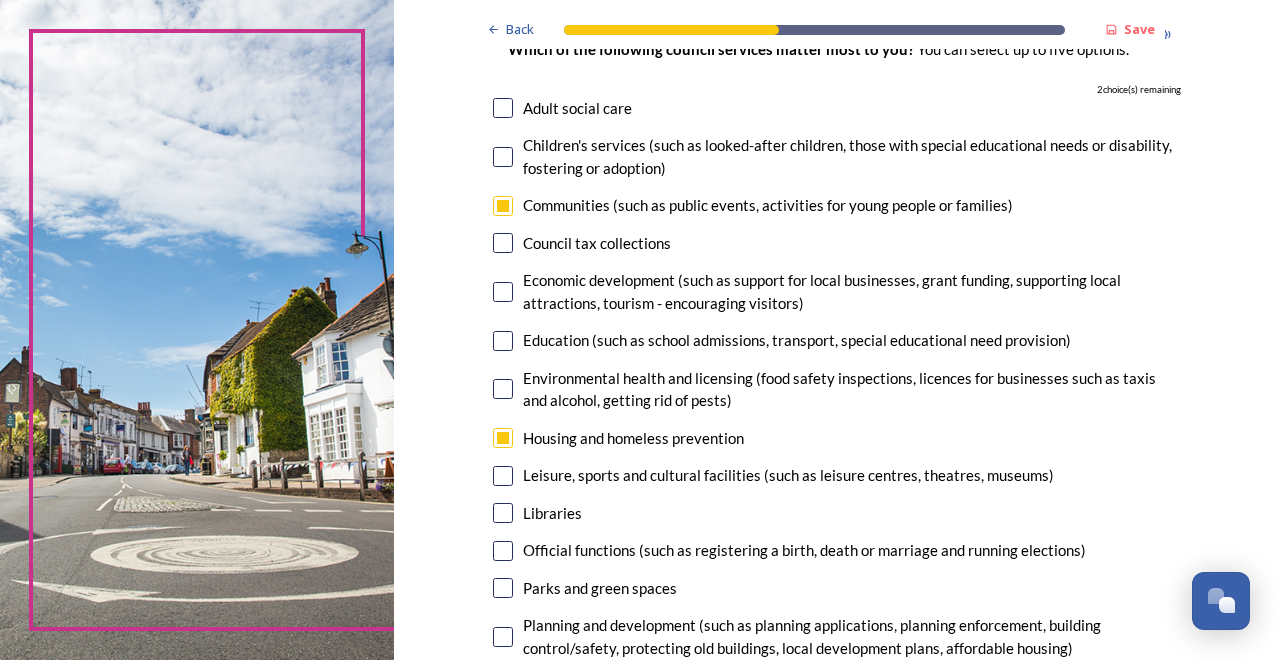 click at bounding box center (503, 341) 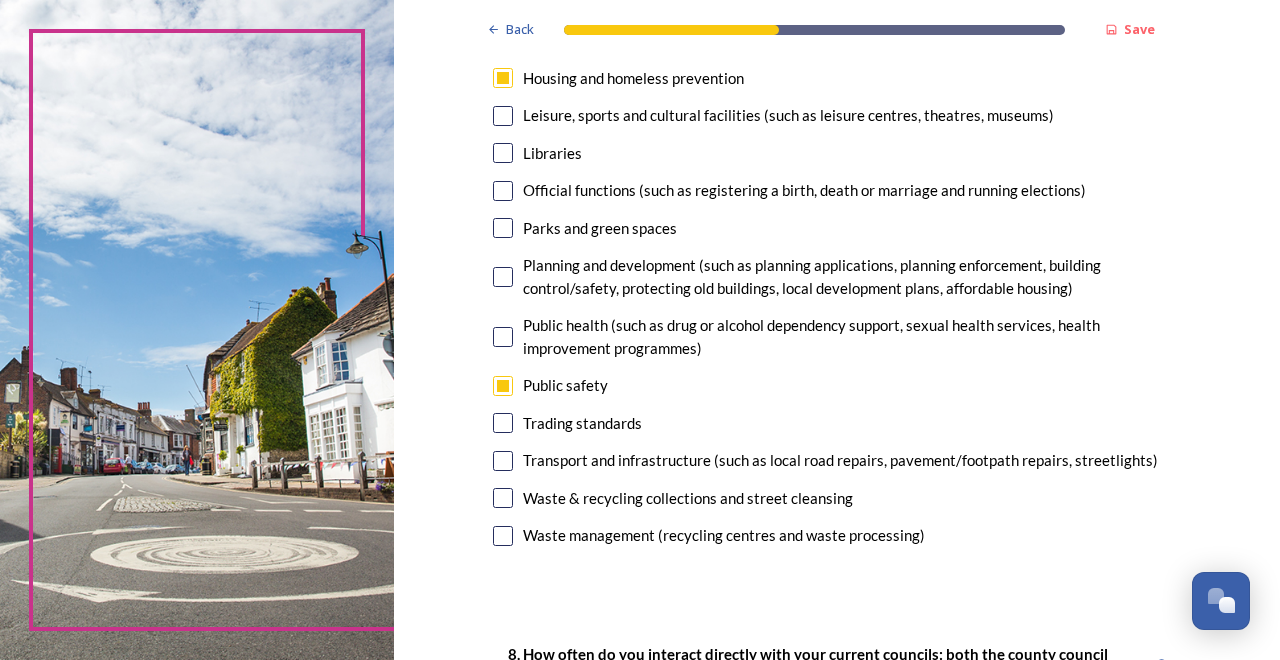 scroll, scrollTop: 516, scrollLeft: 0, axis: vertical 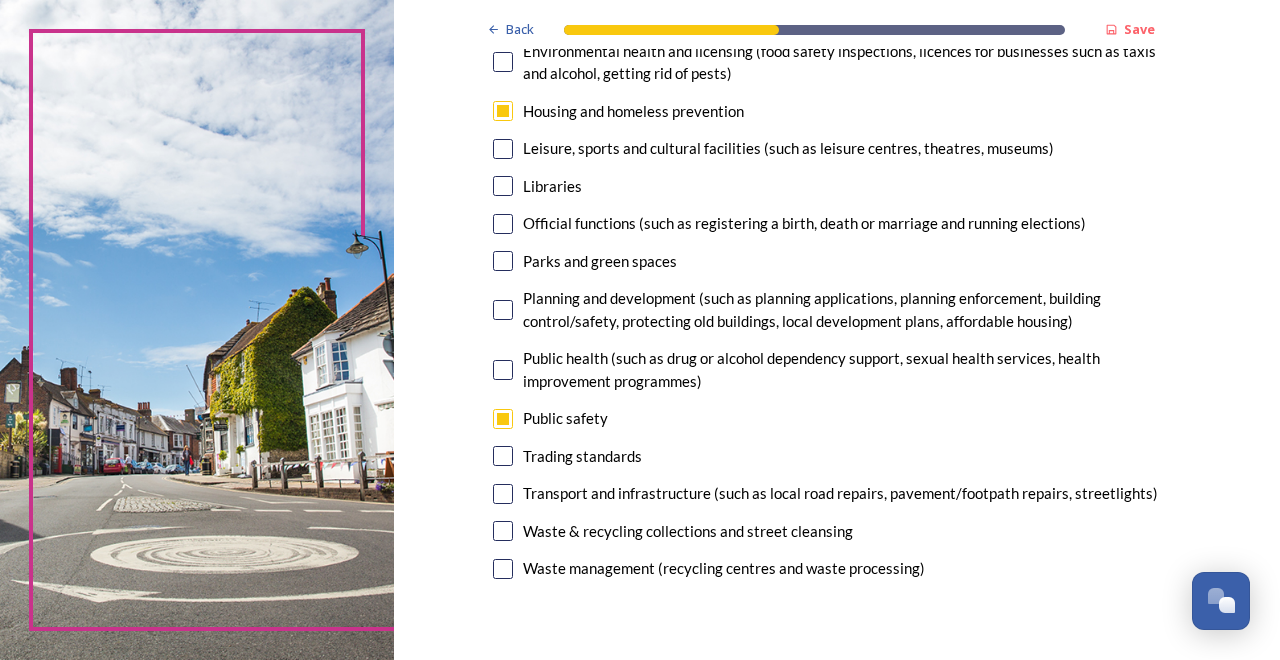 click at bounding box center (503, 149) 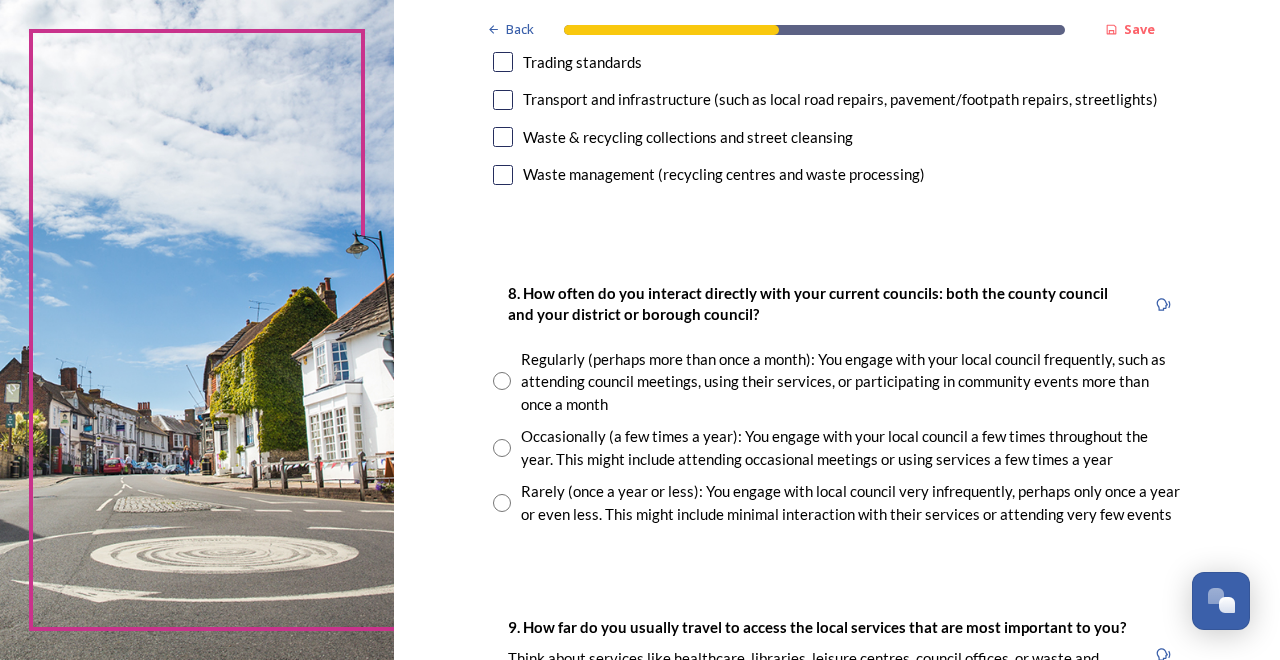 scroll, scrollTop: 1016, scrollLeft: 0, axis: vertical 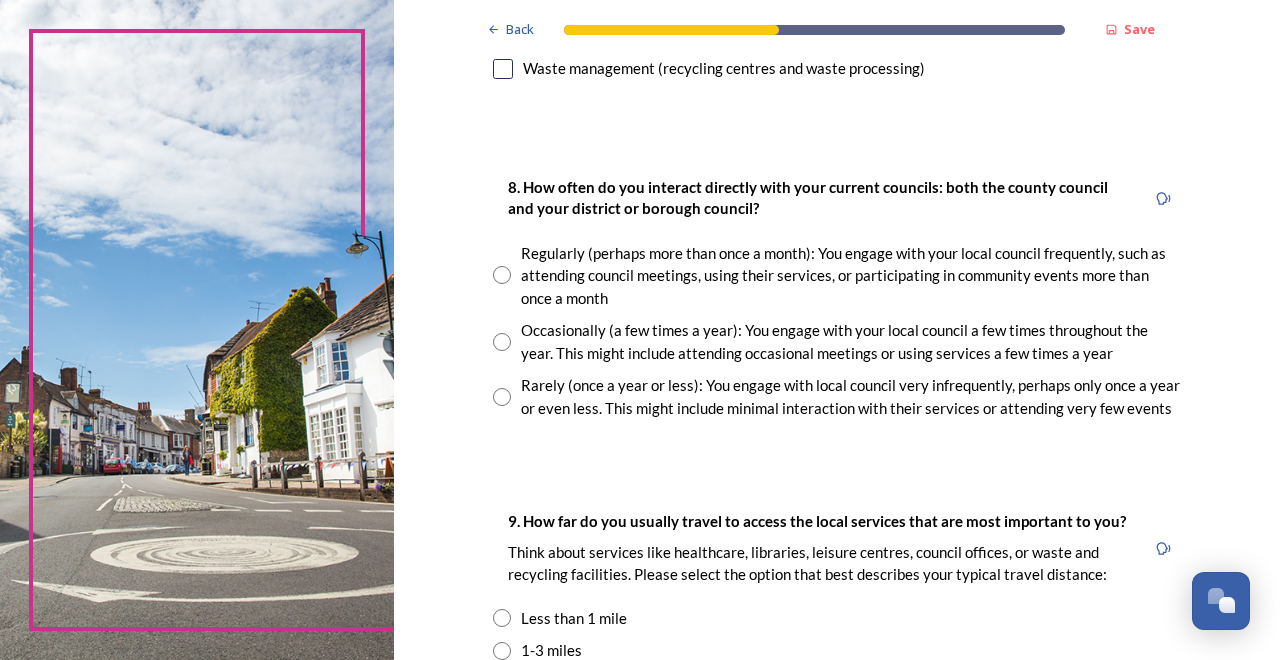 click at bounding box center (502, 342) 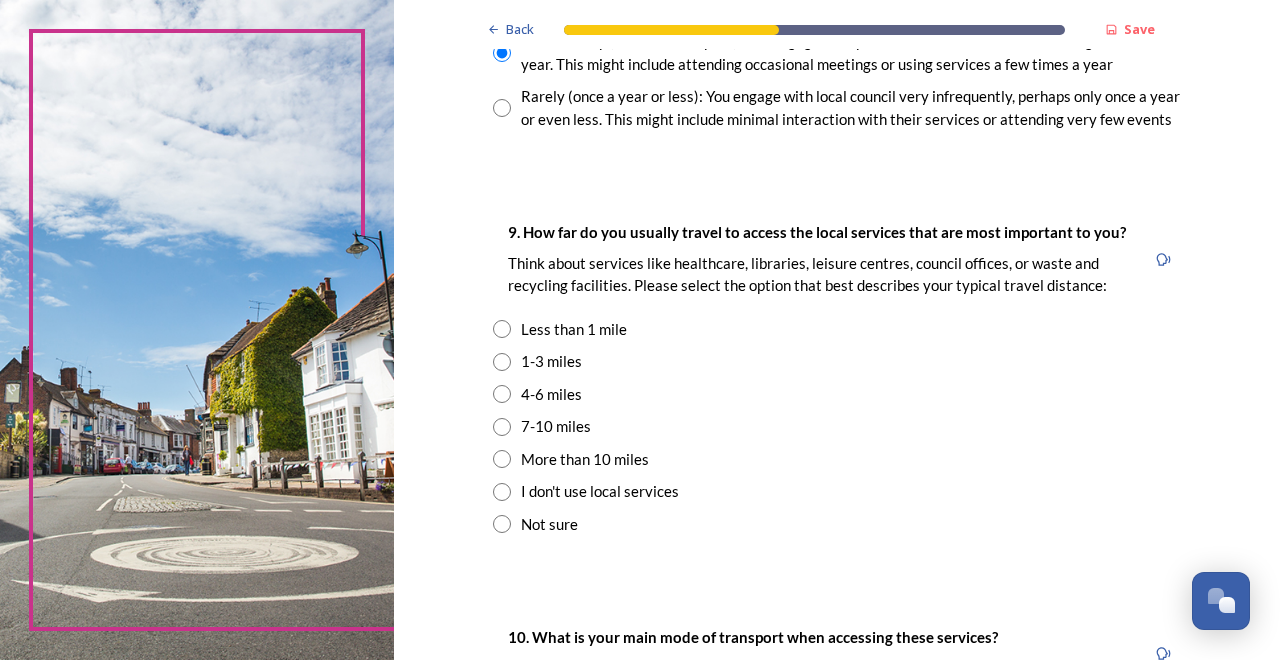 scroll, scrollTop: 1309, scrollLeft: 0, axis: vertical 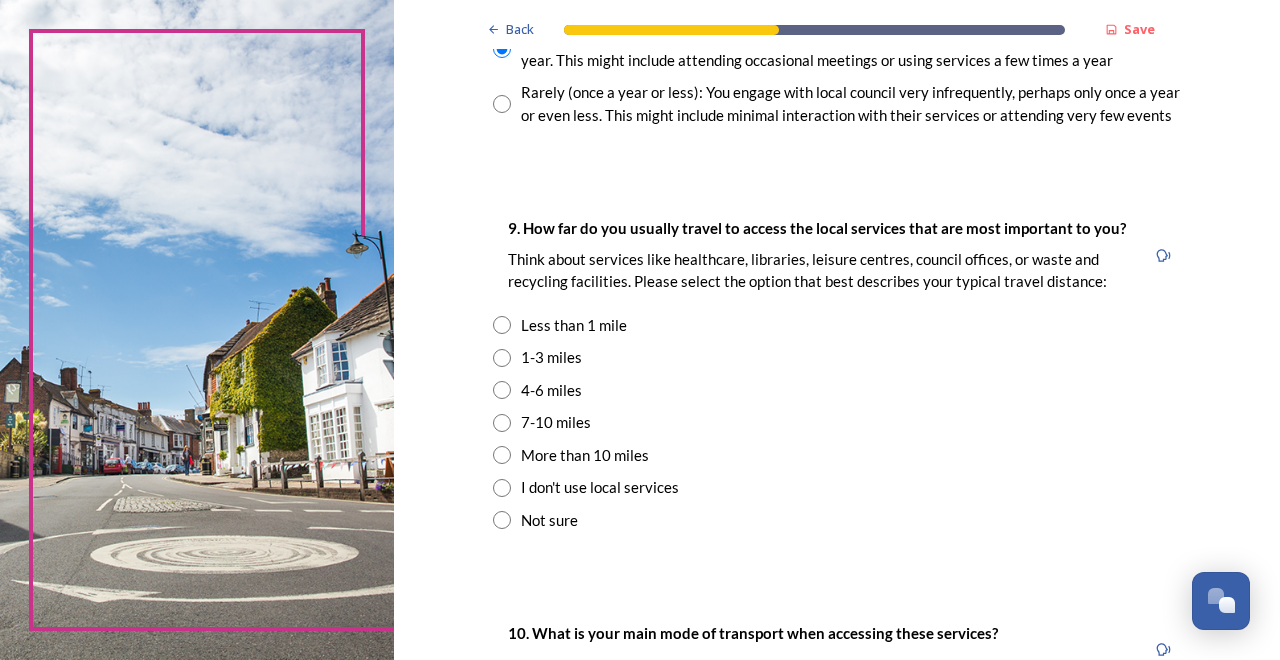 click at bounding box center [502, 325] 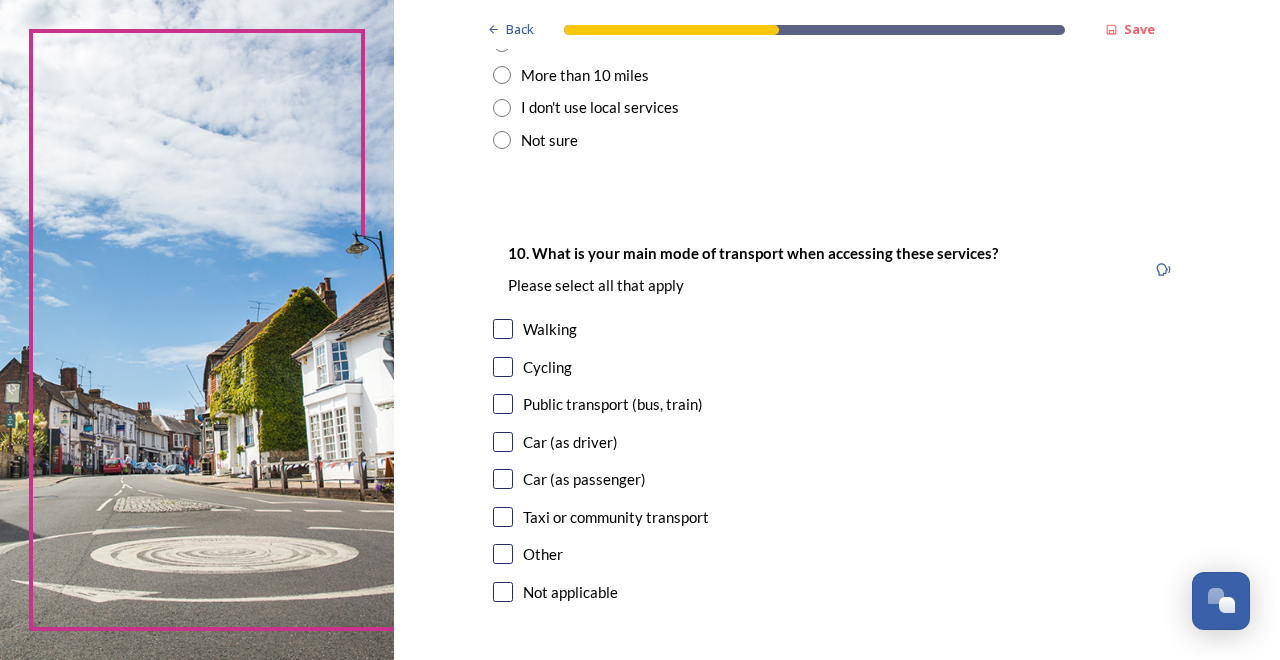 scroll, scrollTop: 1787, scrollLeft: 0, axis: vertical 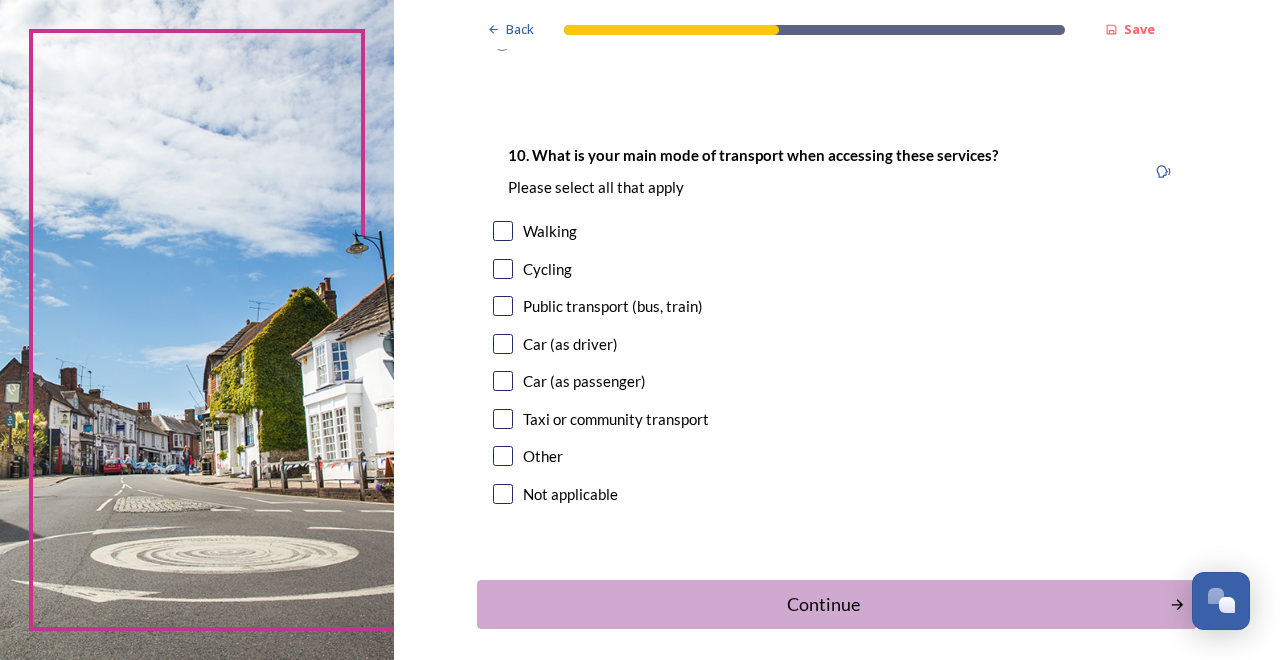 click at bounding box center (503, 231) 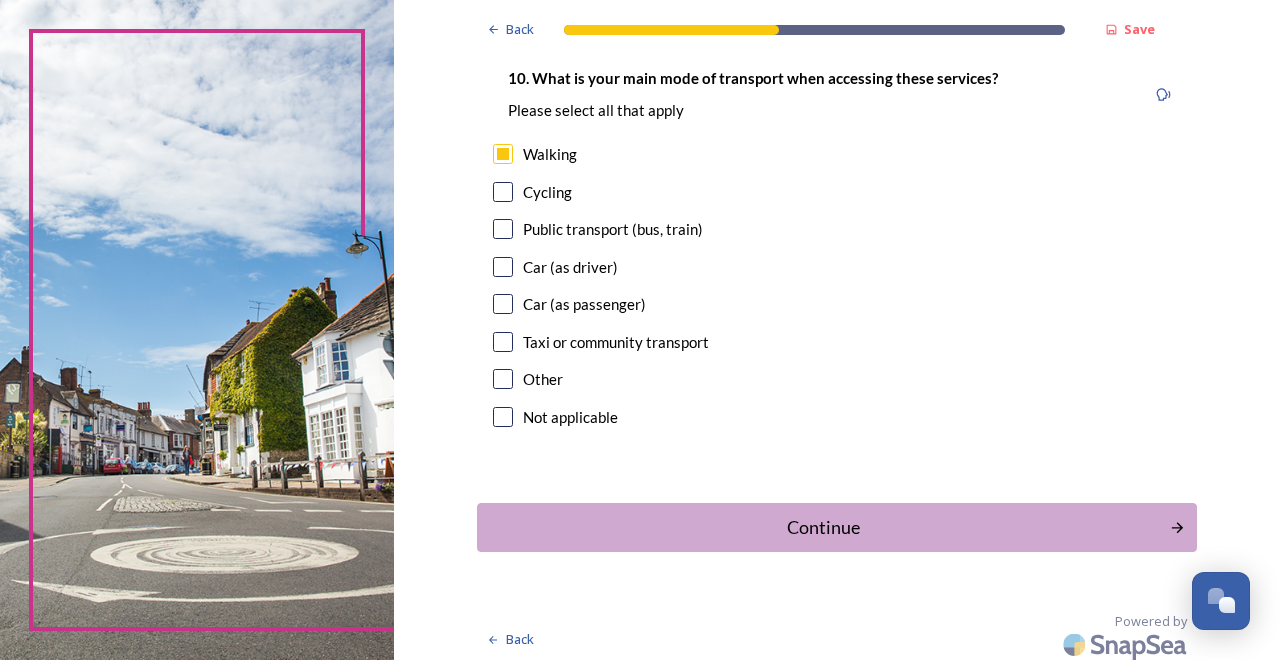 scroll, scrollTop: 1871, scrollLeft: 0, axis: vertical 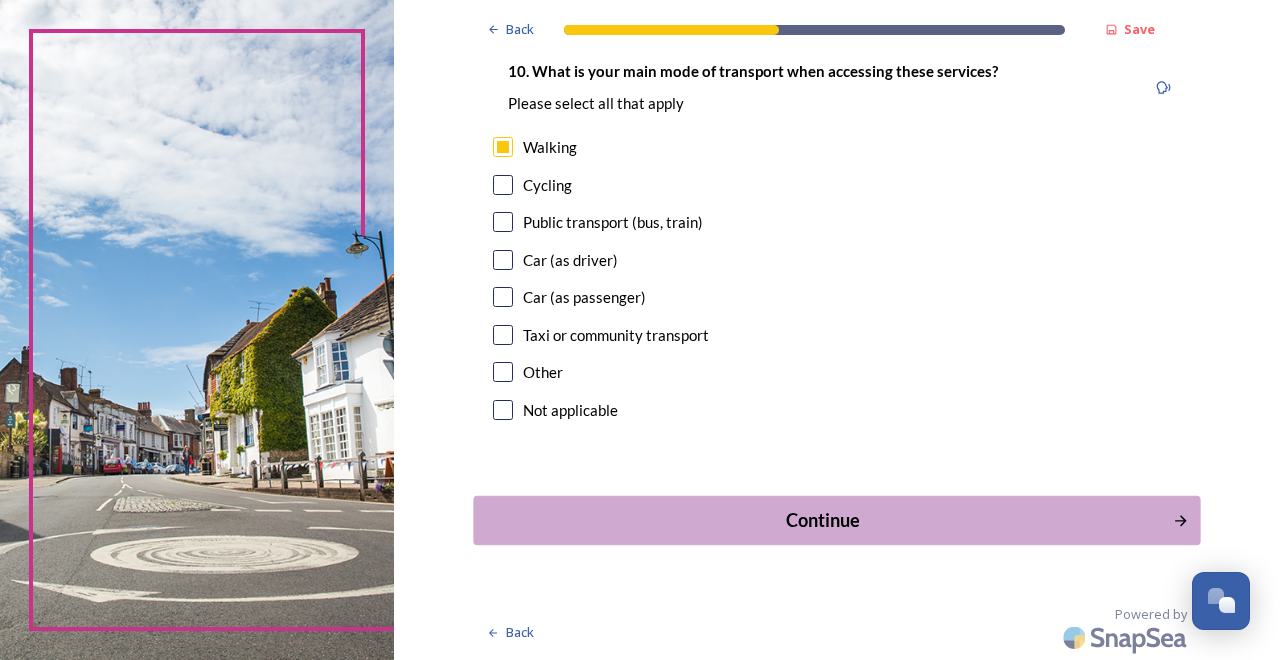 click on "Continue" at bounding box center (823, 520) 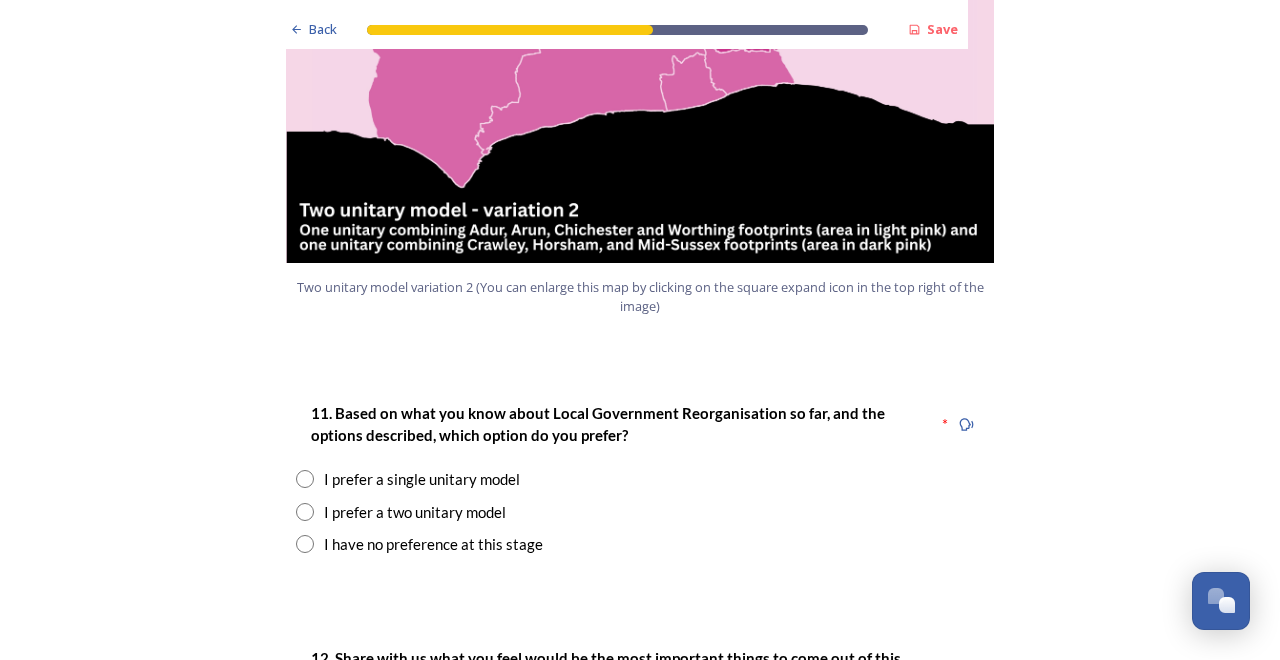 scroll, scrollTop: 2372, scrollLeft: 0, axis: vertical 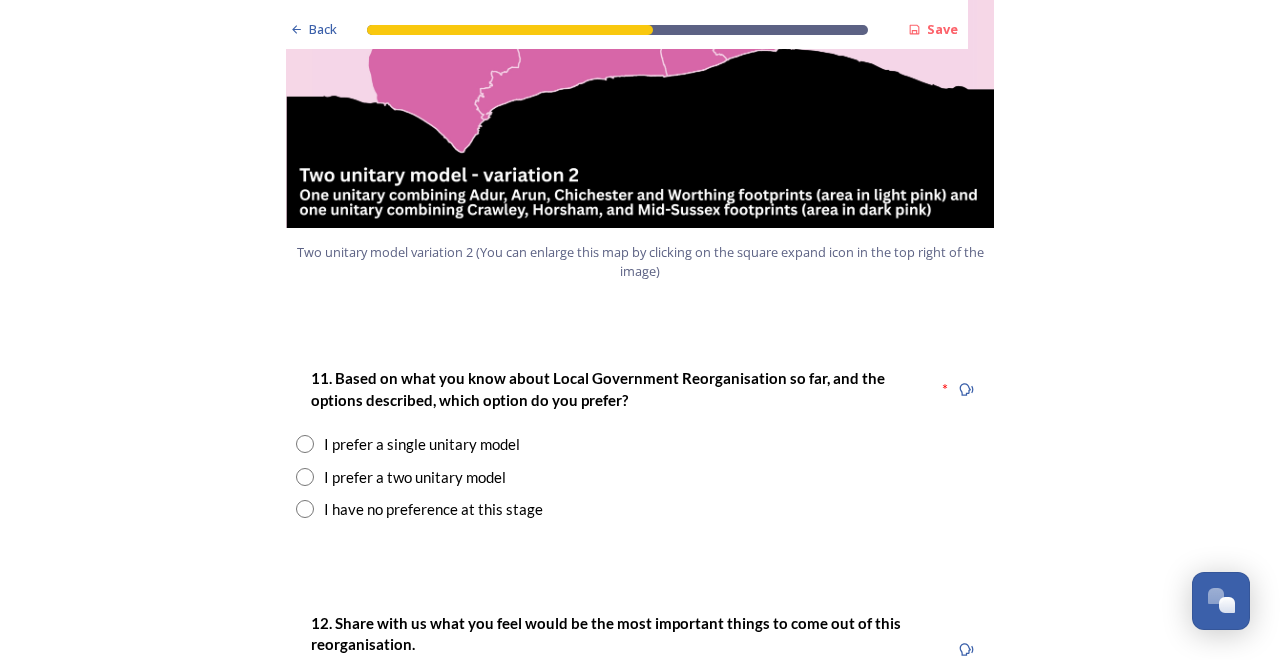 click at bounding box center [305, 477] 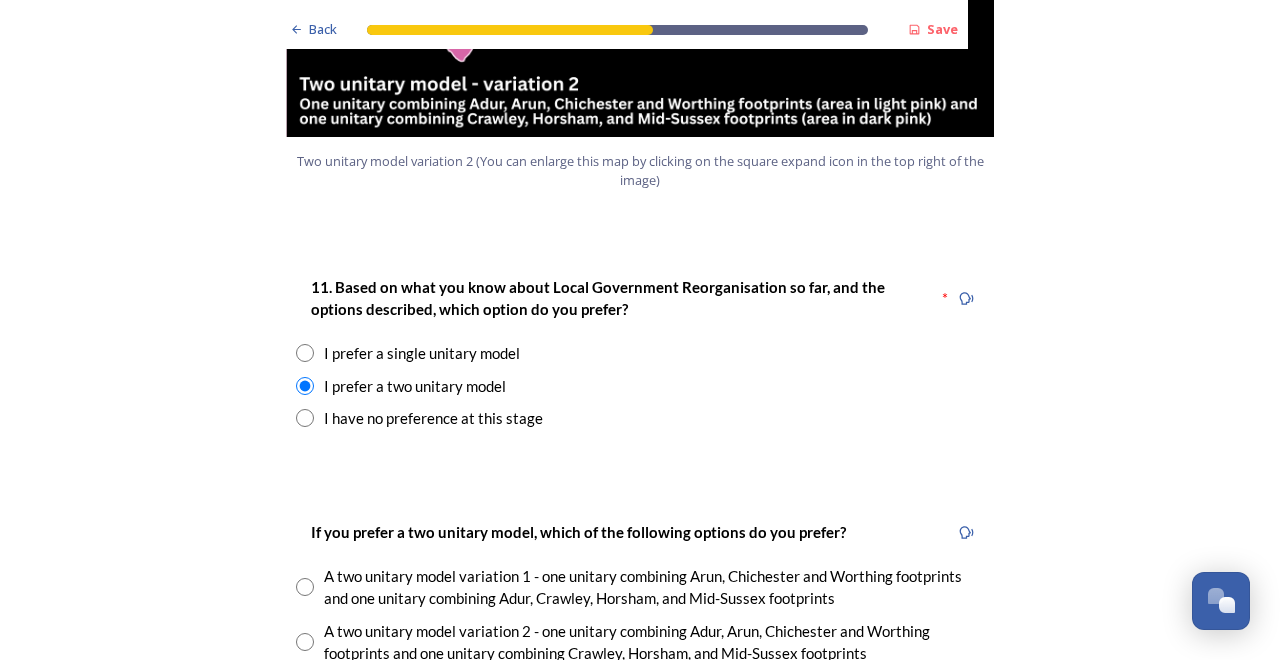 scroll, scrollTop: 2547, scrollLeft: 0, axis: vertical 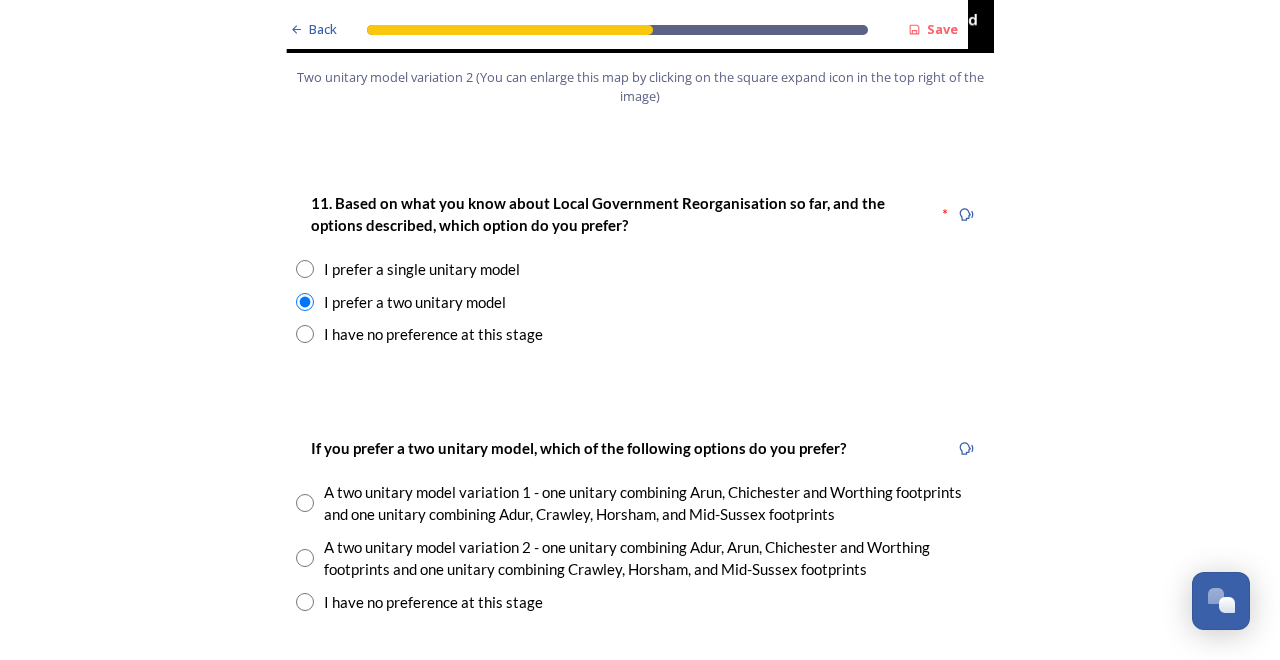 click at bounding box center [305, 558] 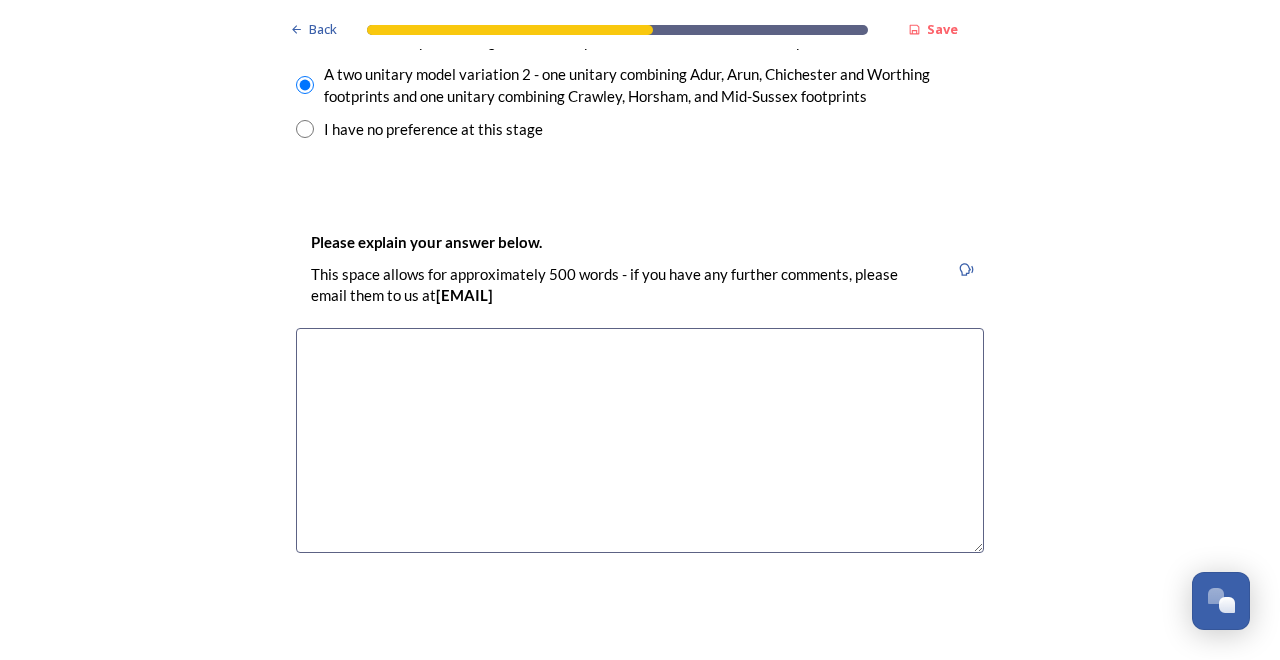 scroll, scrollTop: 3001, scrollLeft: 0, axis: vertical 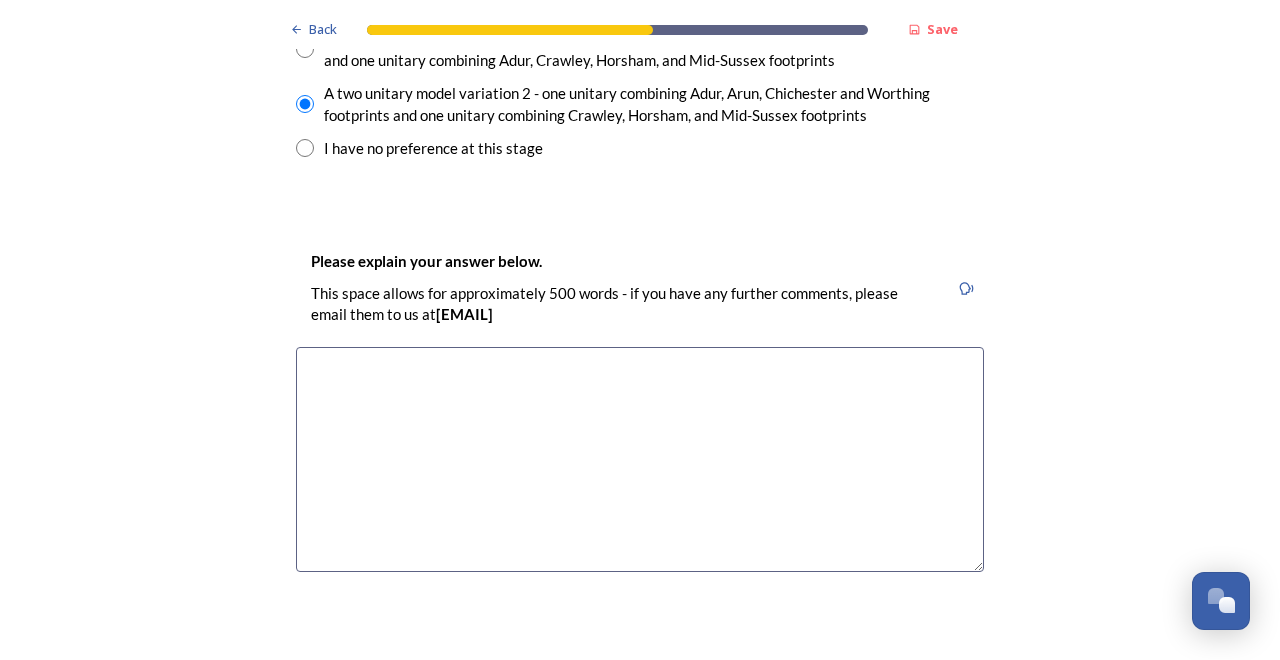 click at bounding box center (640, 459) 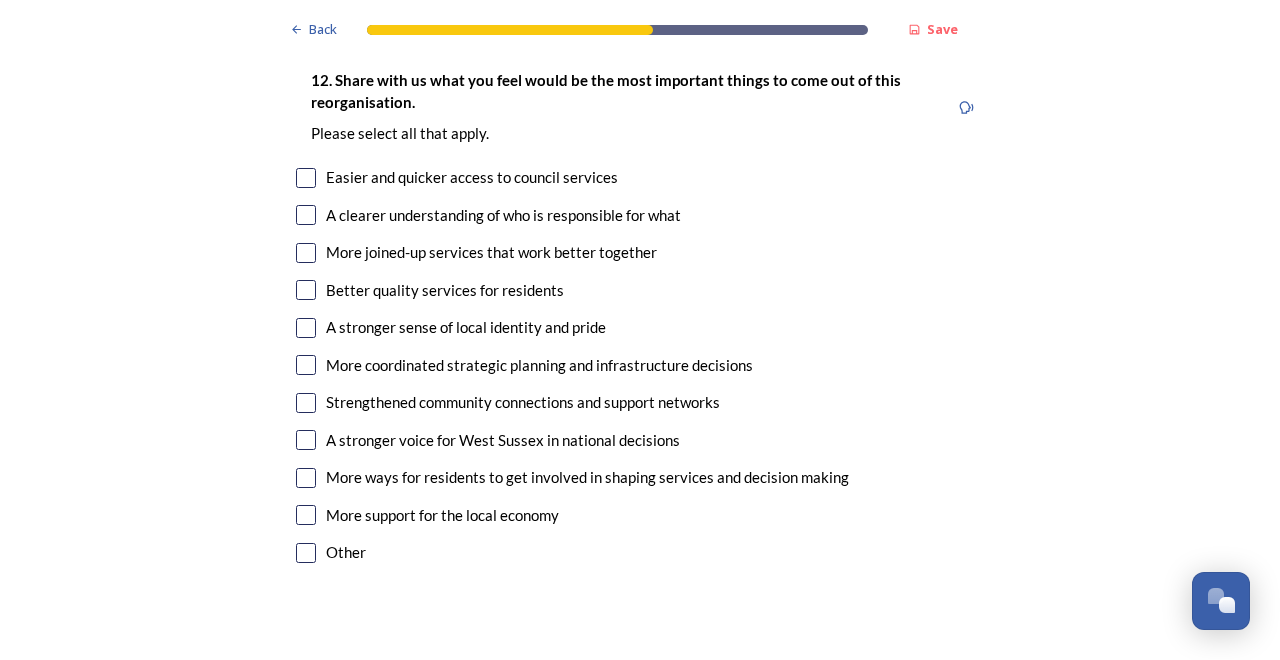 scroll, scrollTop: 3616, scrollLeft: 0, axis: vertical 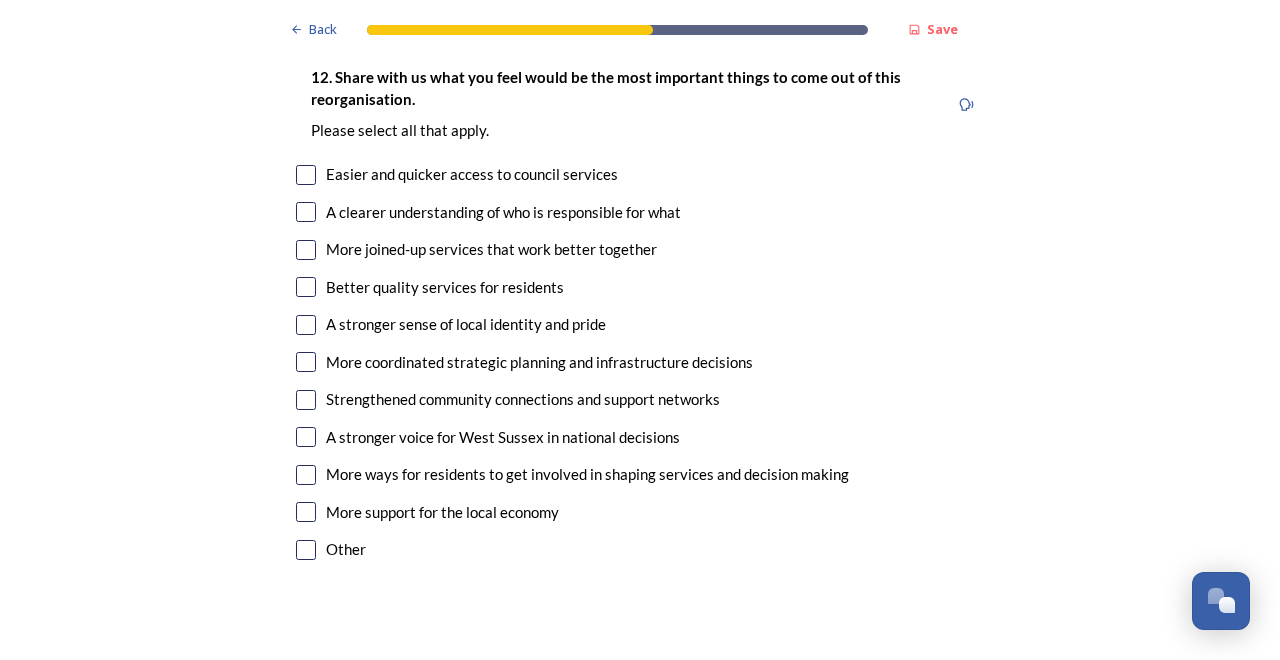 type on "Keep unit as small as possible and management as local as possible" 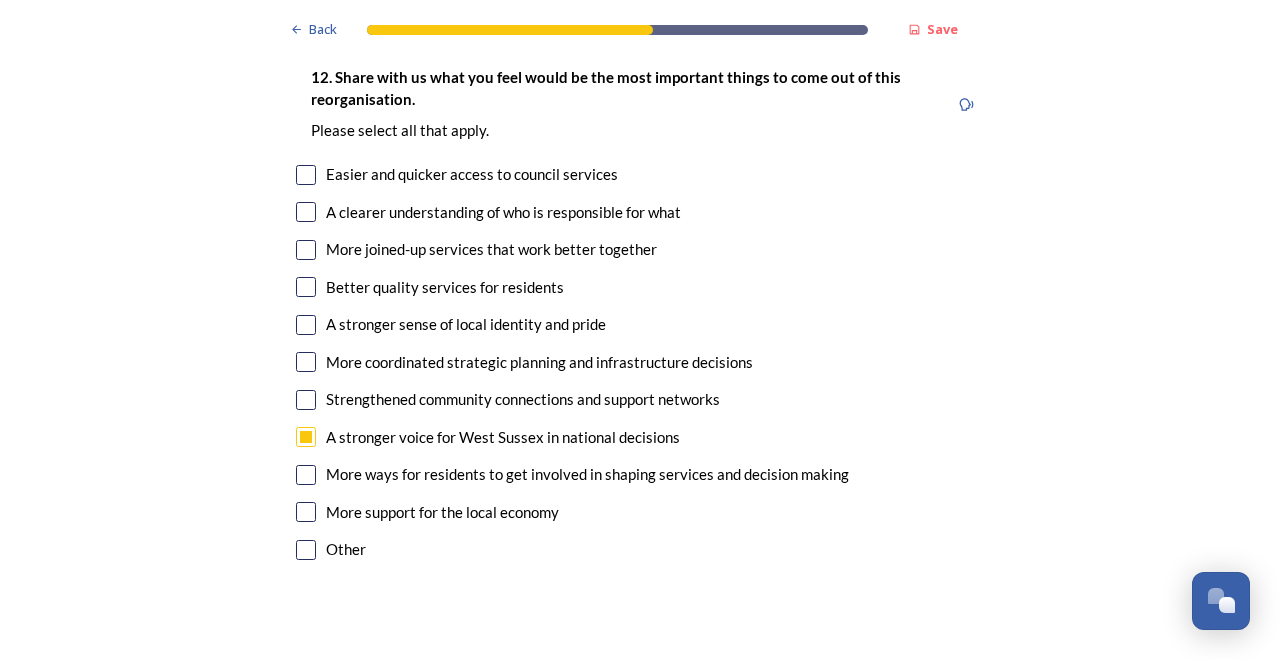 click at bounding box center [306, 512] 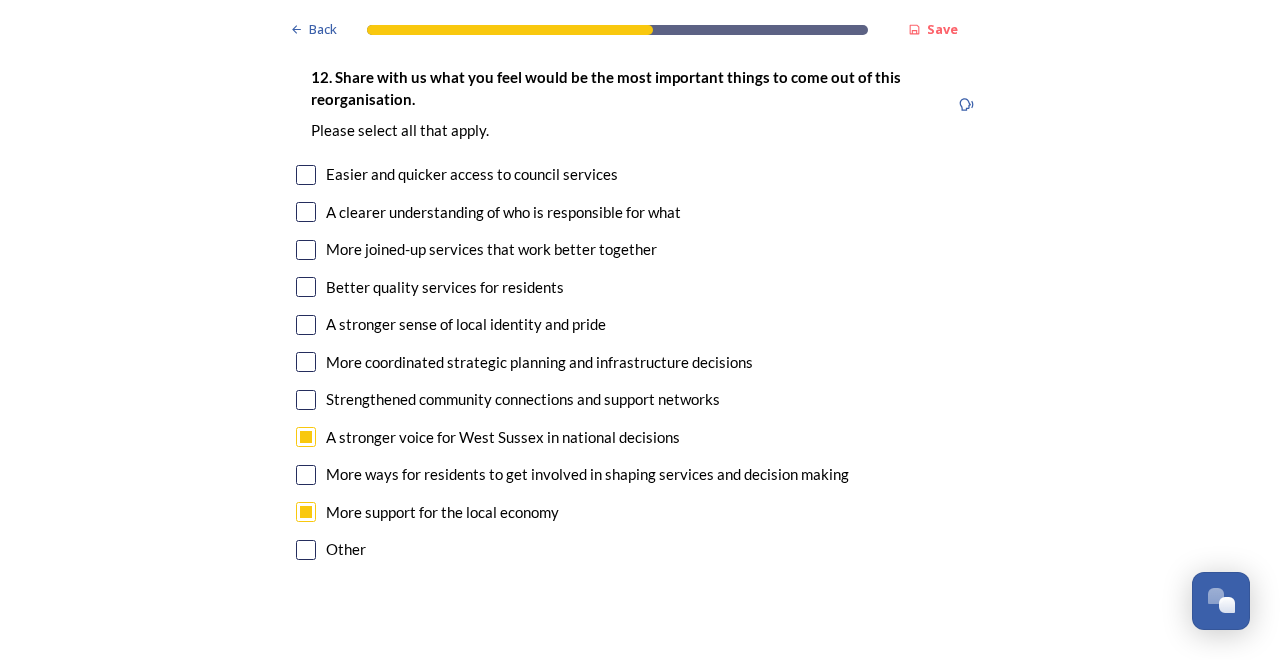 click at bounding box center (306, 250) 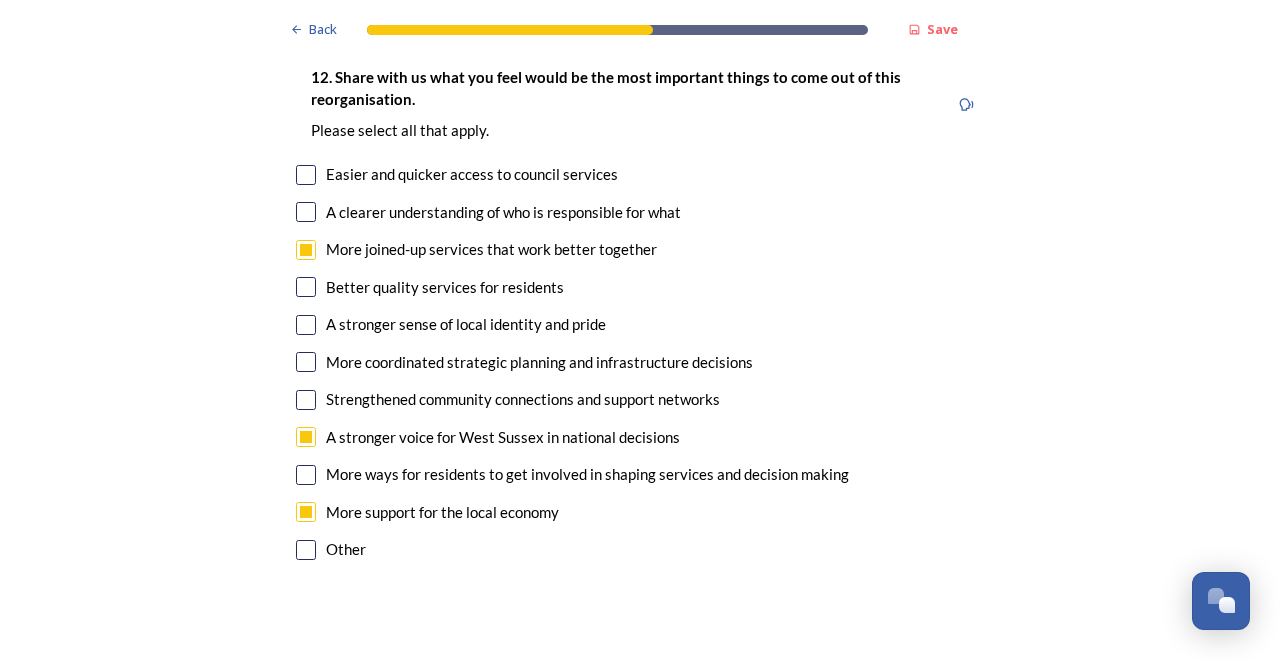 click at bounding box center (306, 287) 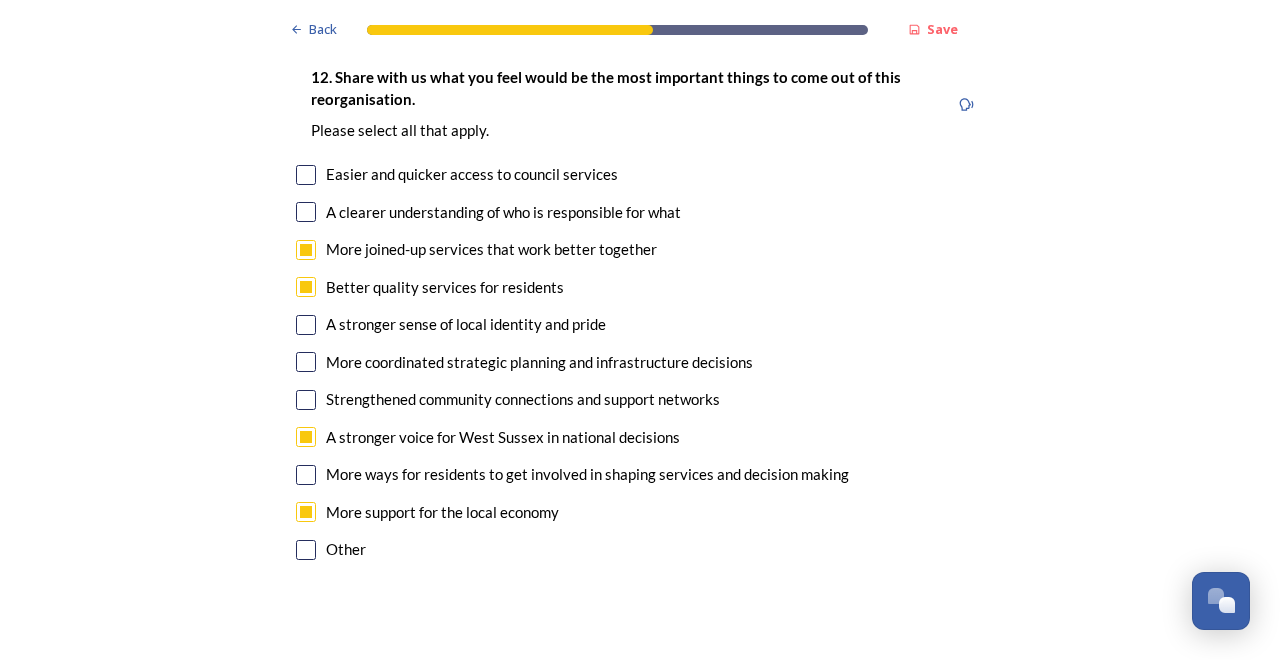 click at bounding box center (306, 362) 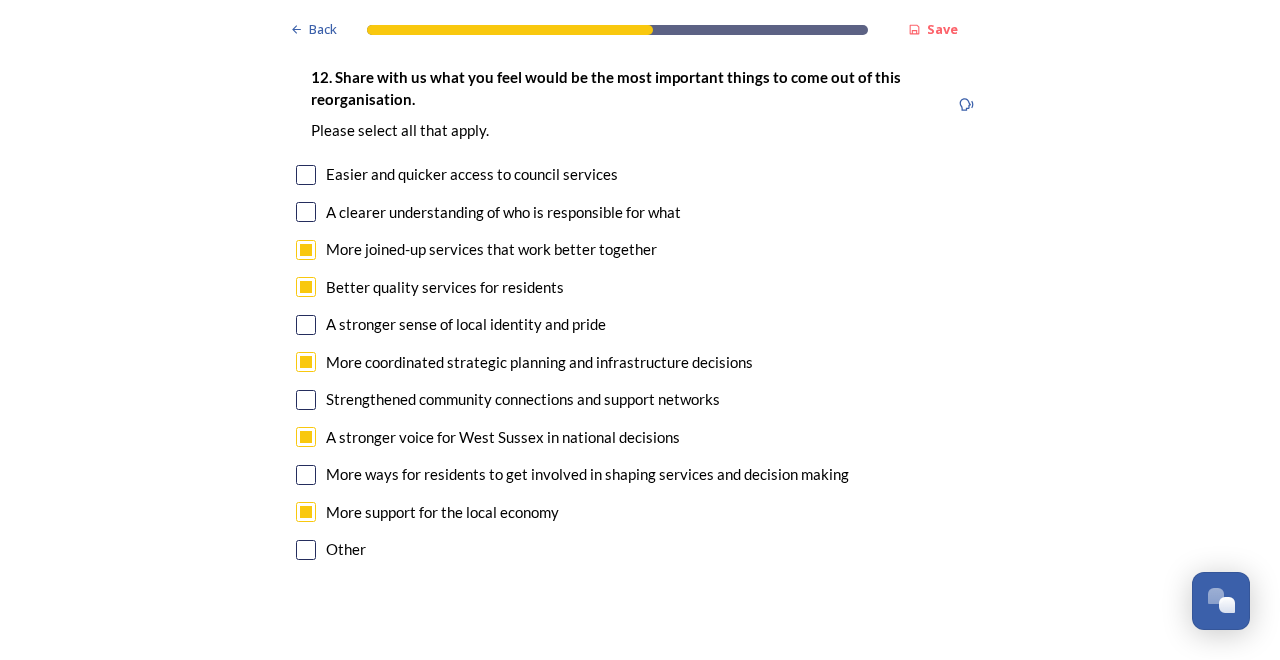 click at bounding box center [306, 400] 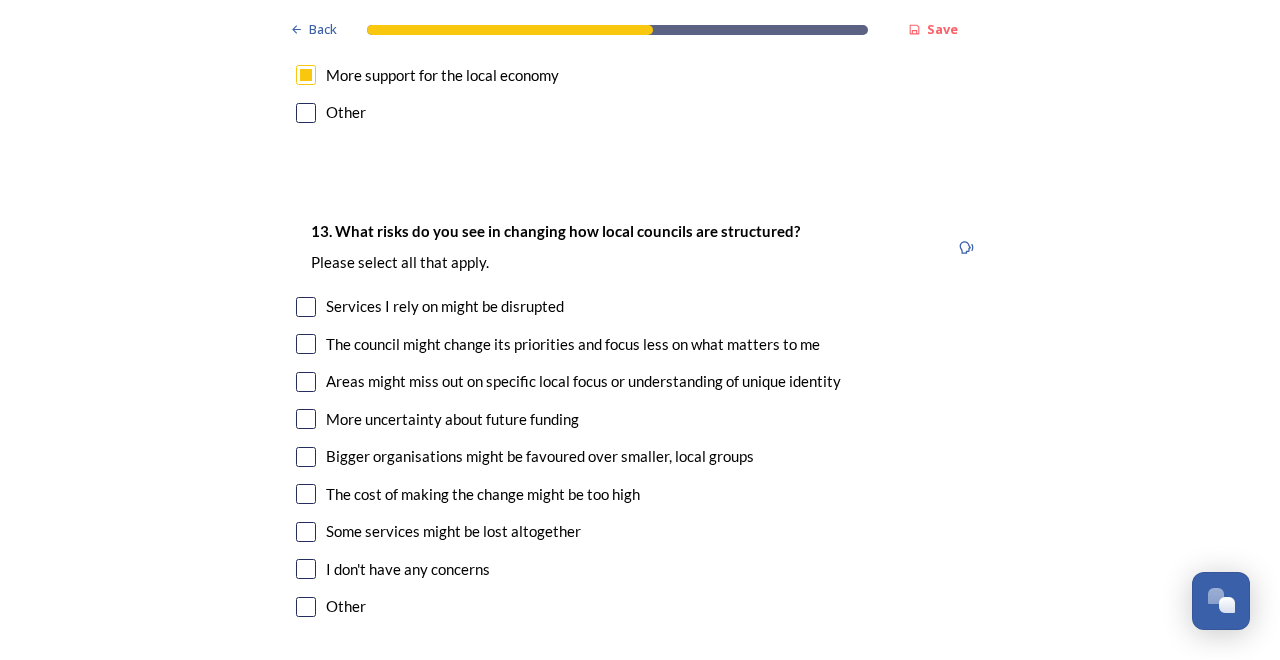 scroll, scrollTop: 4056, scrollLeft: 0, axis: vertical 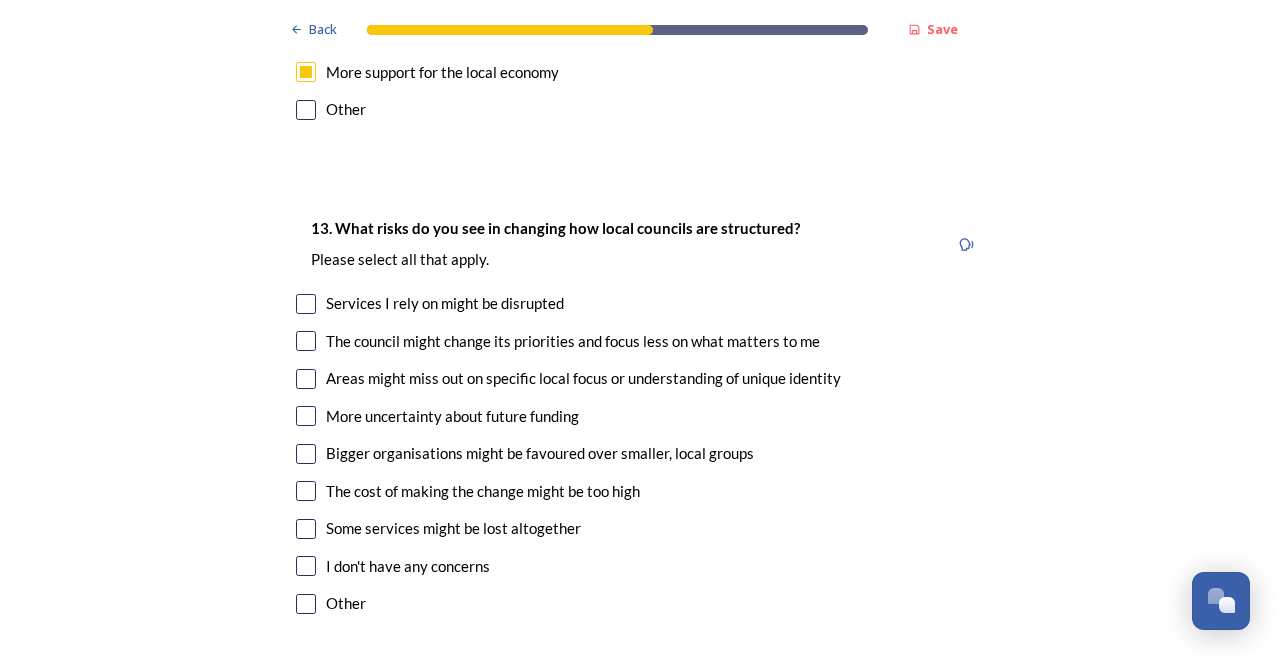 click at bounding box center (306, 304) 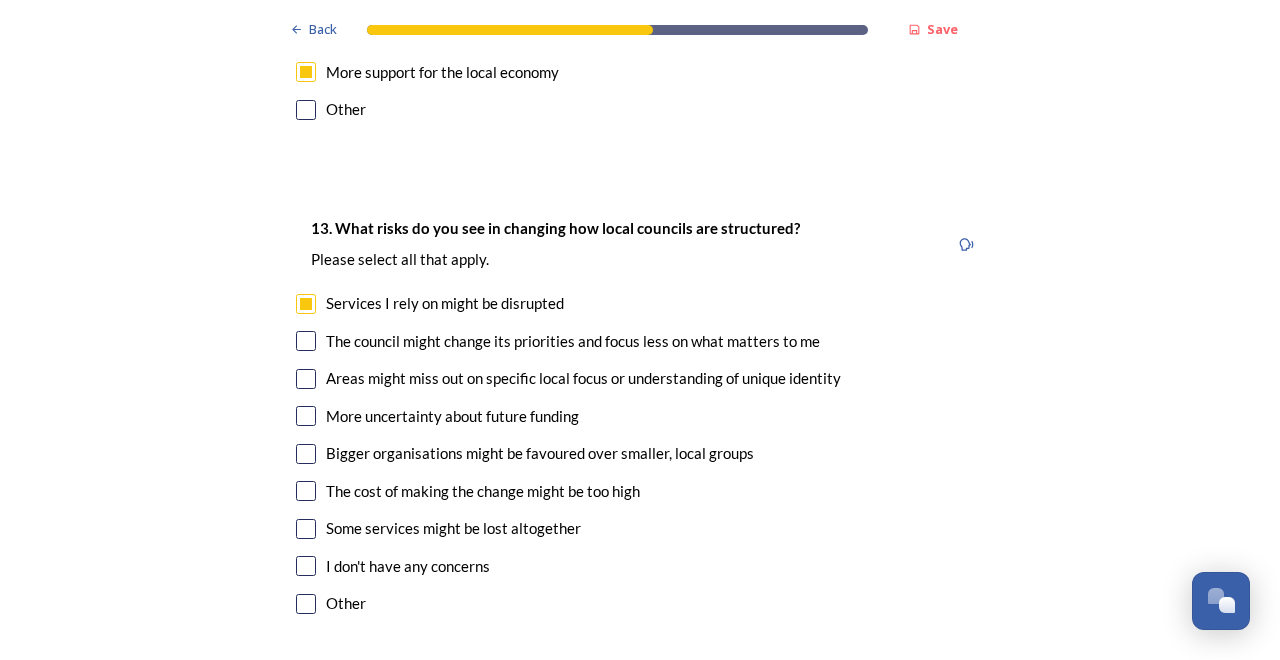 click at bounding box center (306, 341) 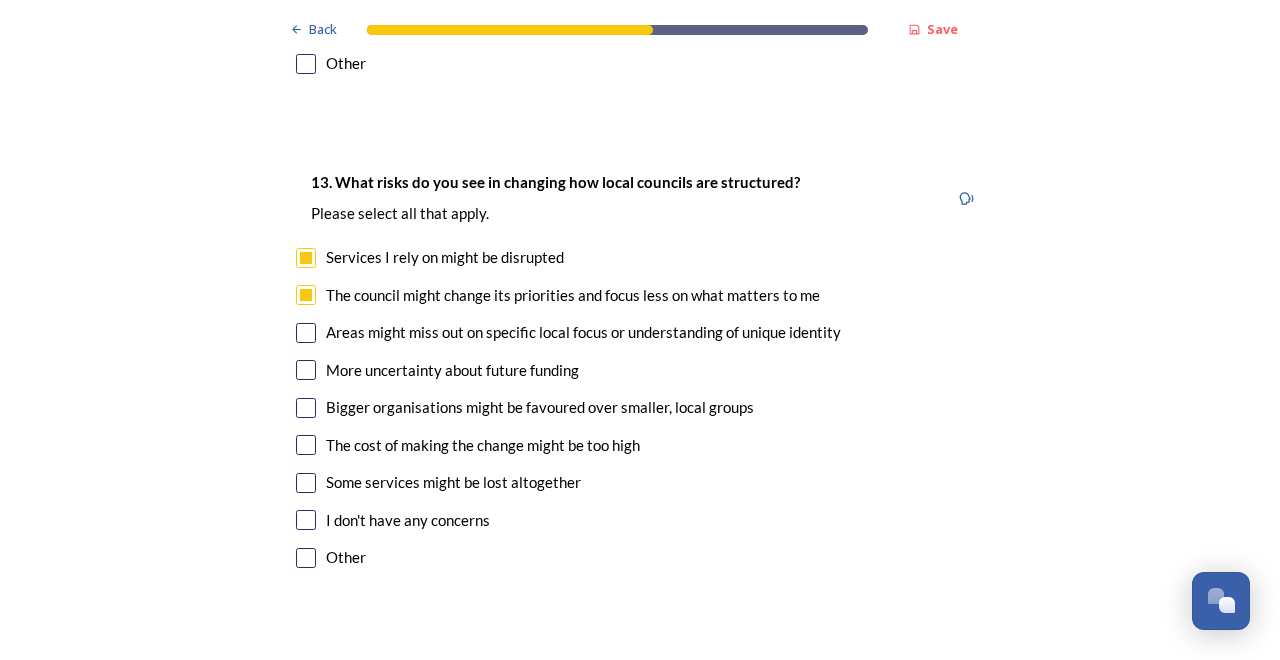 scroll, scrollTop: 4116, scrollLeft: 0, axis: vertical 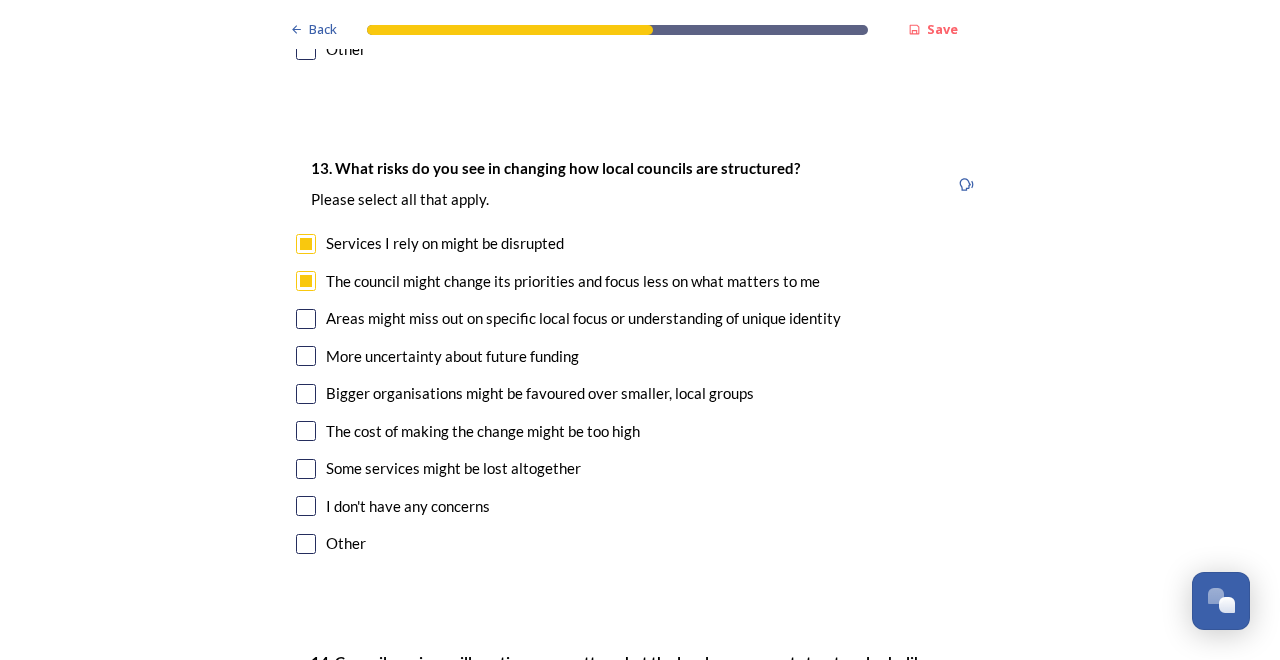 click at bounding box center [306, 356] 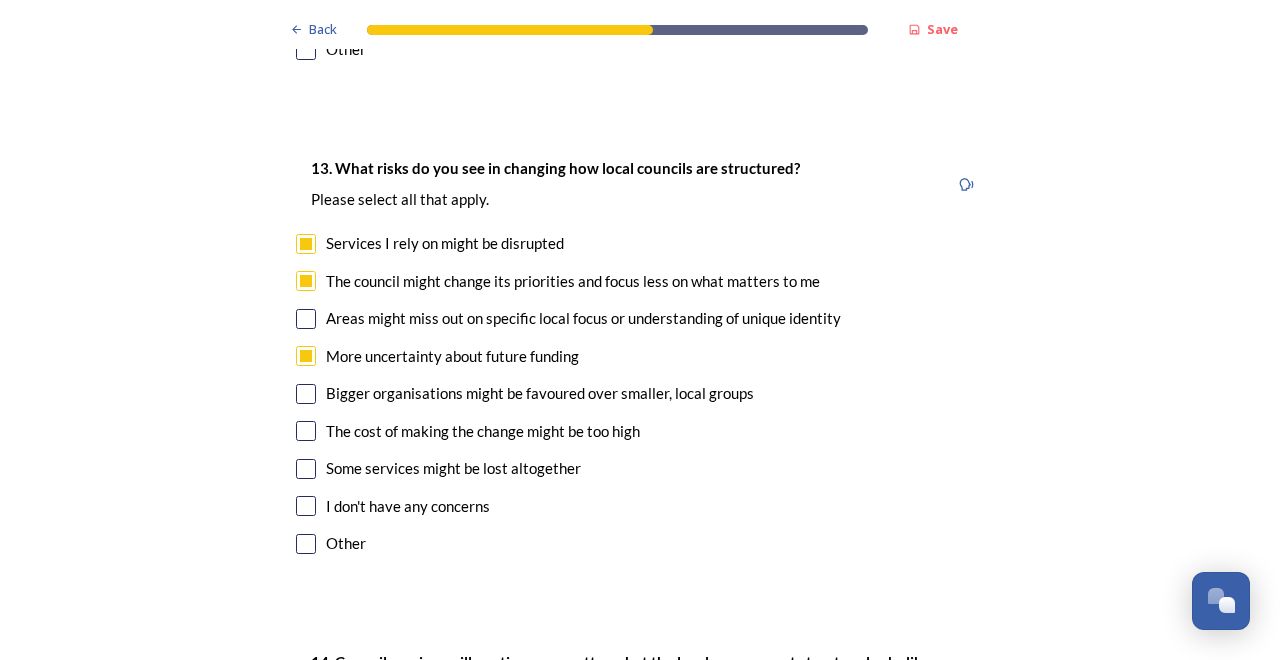 click on "Bigger organisations might be favoured over smaller, local groups" at bounding box center (640, 393) 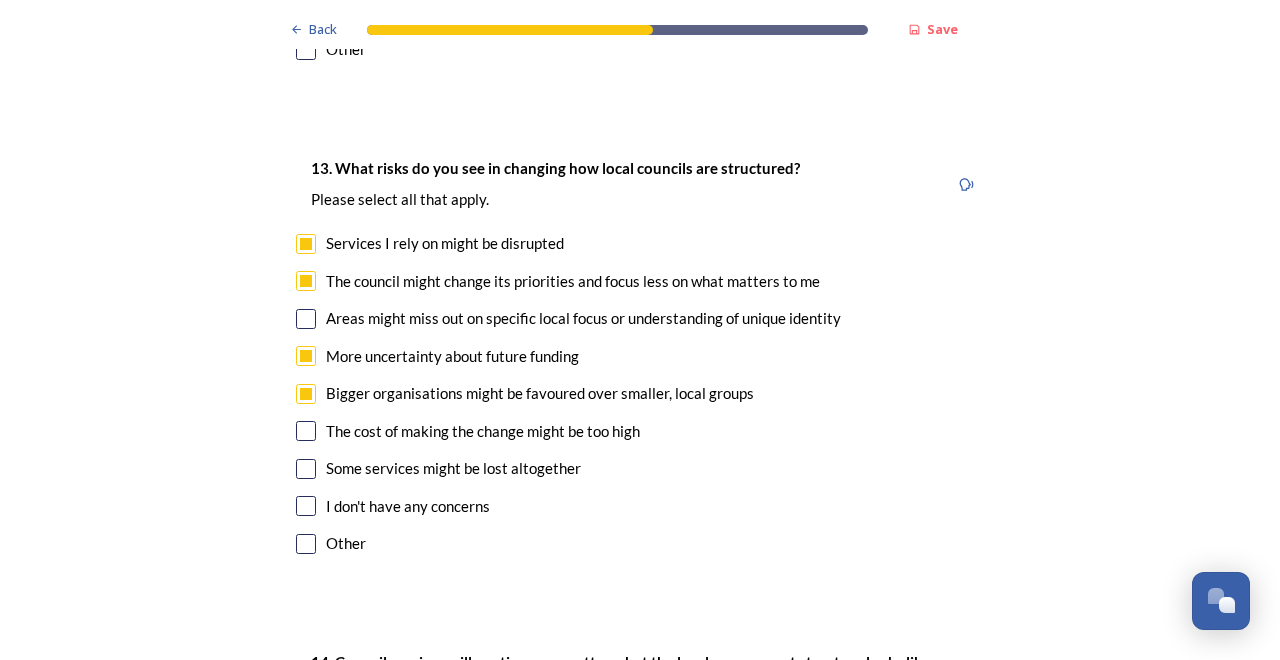 checkbox on "true" 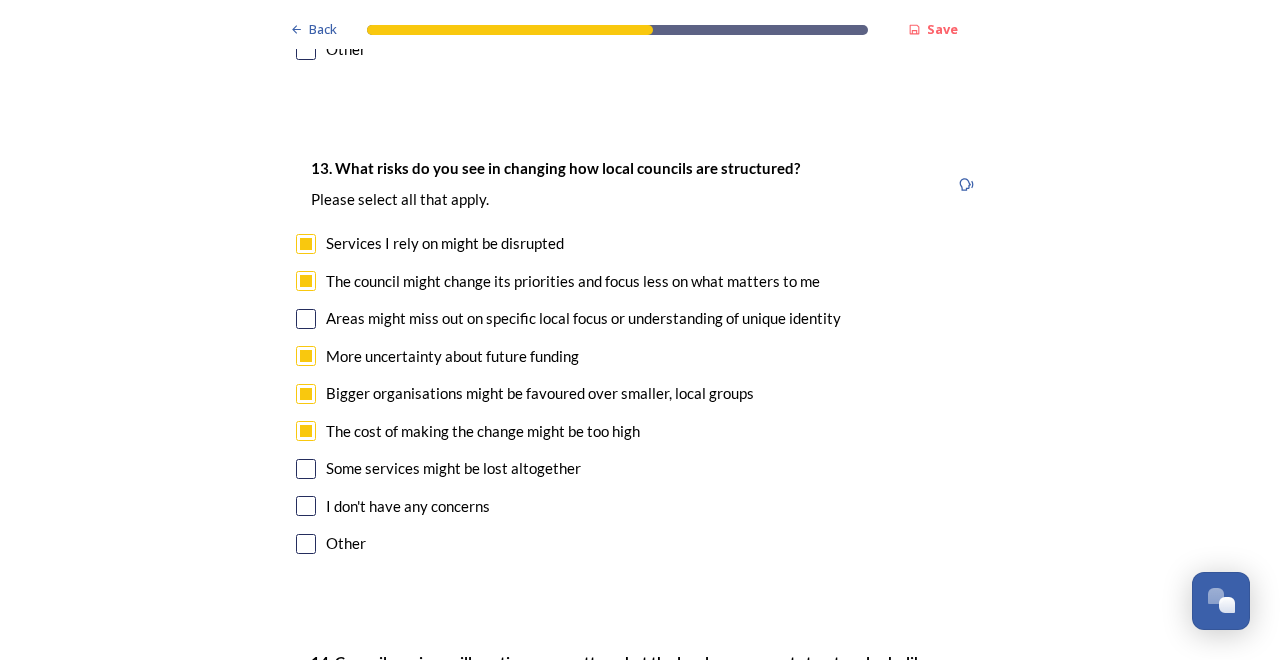 click at bounding box center [306, 469] 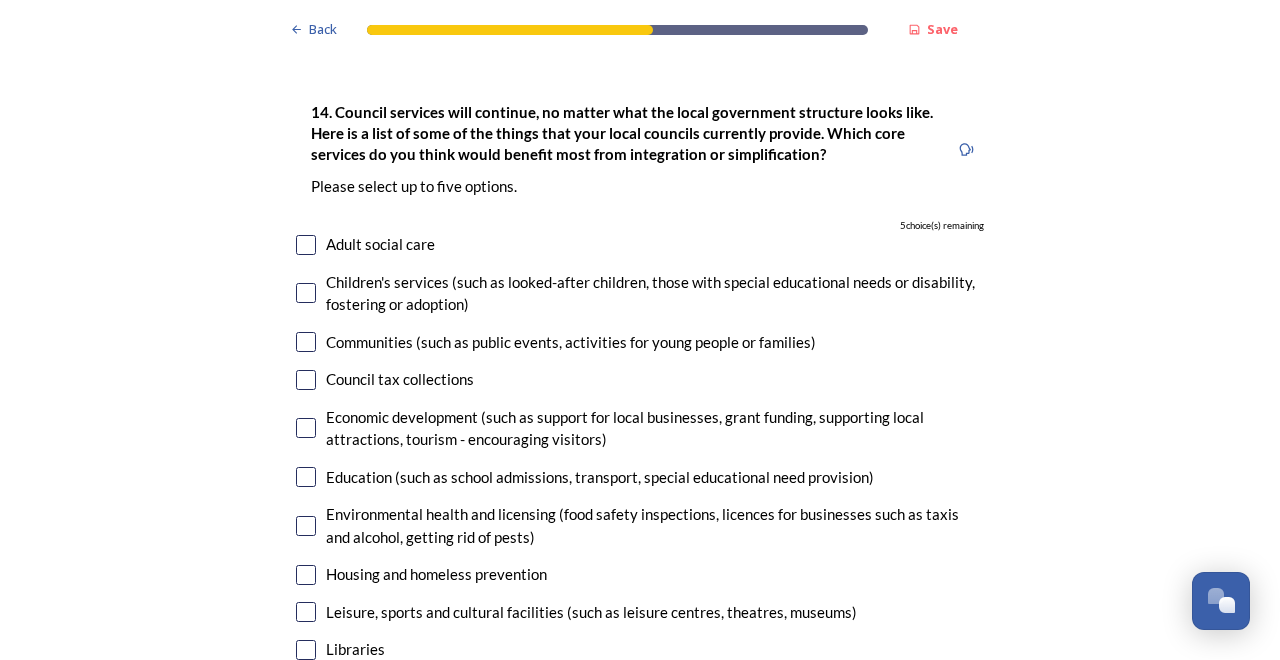 scroll, scrollTop: 4670, scrollLeft: 0, axis: vertical 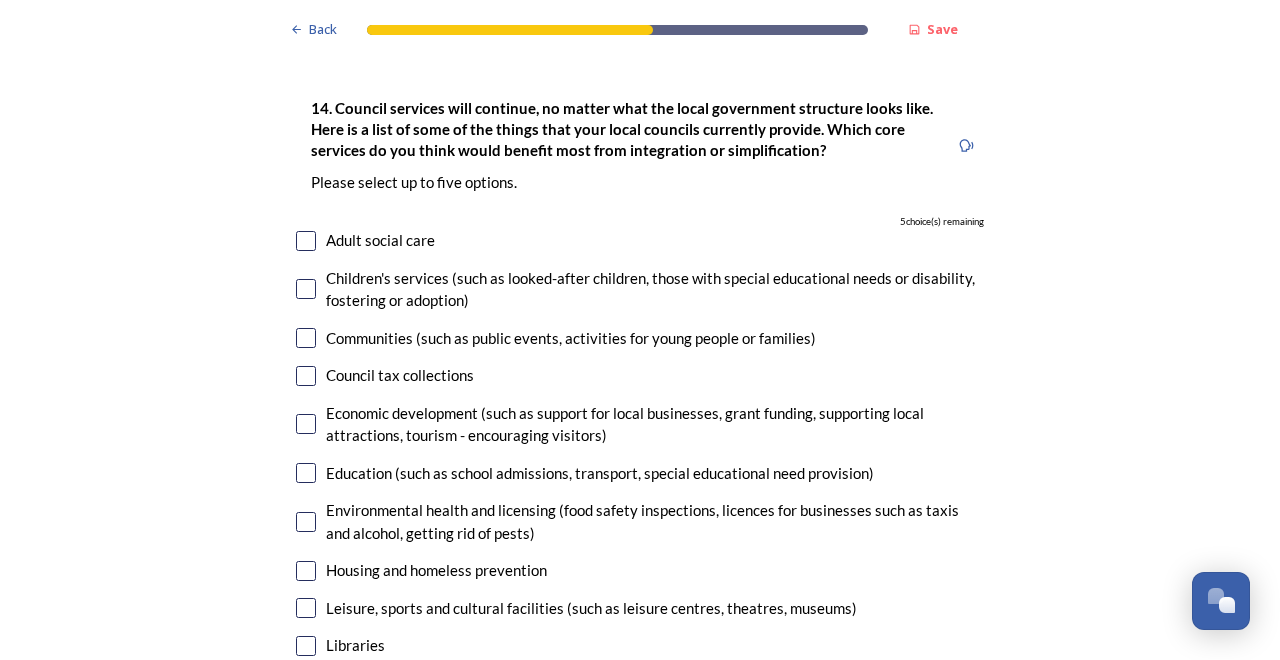 click at bounding box center [306, 473] 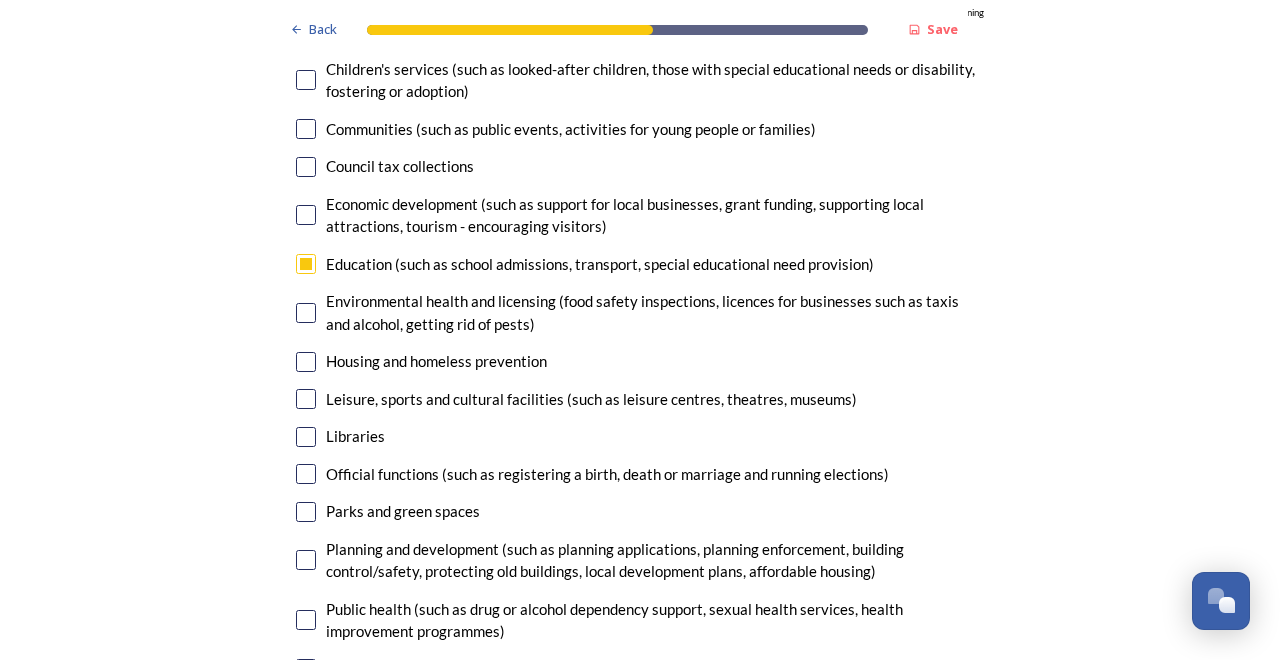 scroll, scrollTop: 4884, scrollLeft: 0, axis: vertical 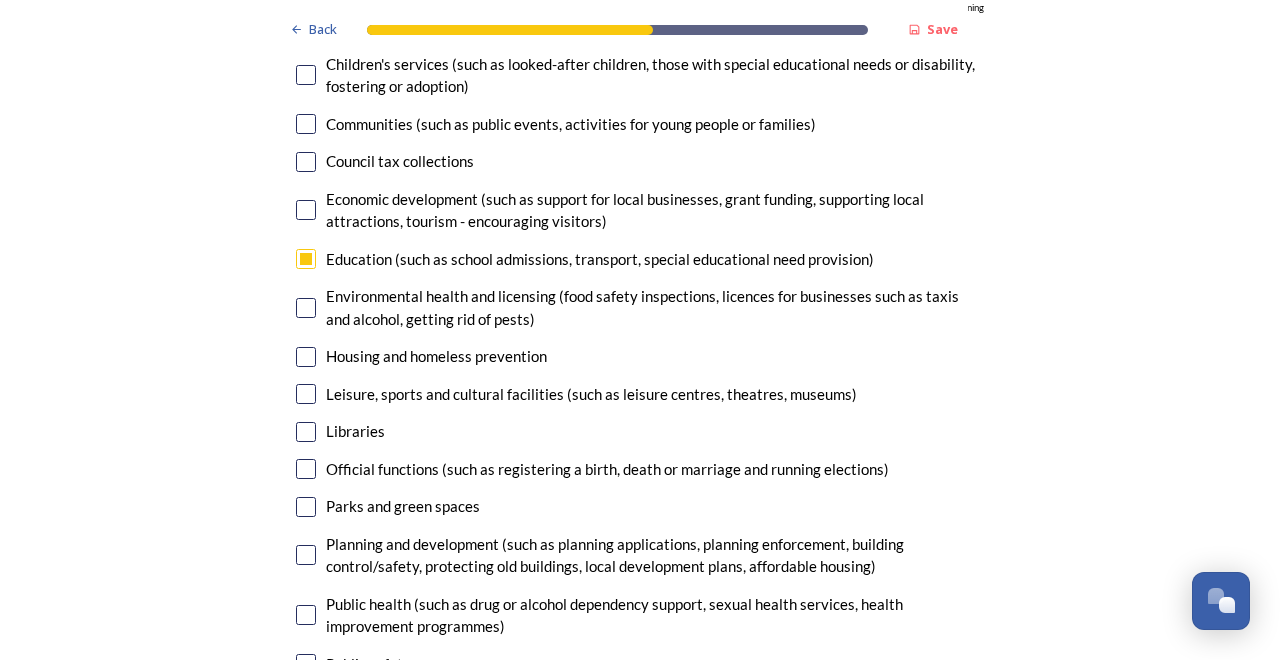 click at bounding box center [306, 555] 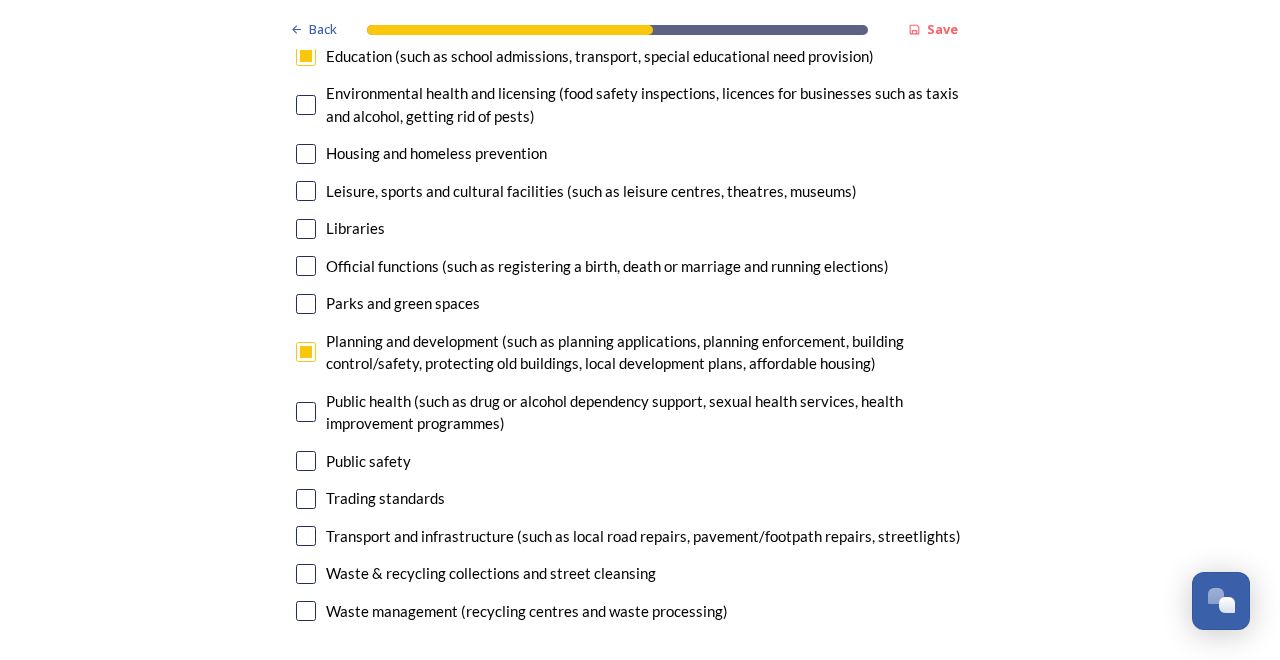 scroll, scrollTop: 5102, scrollLeft: 0, axis: vertical 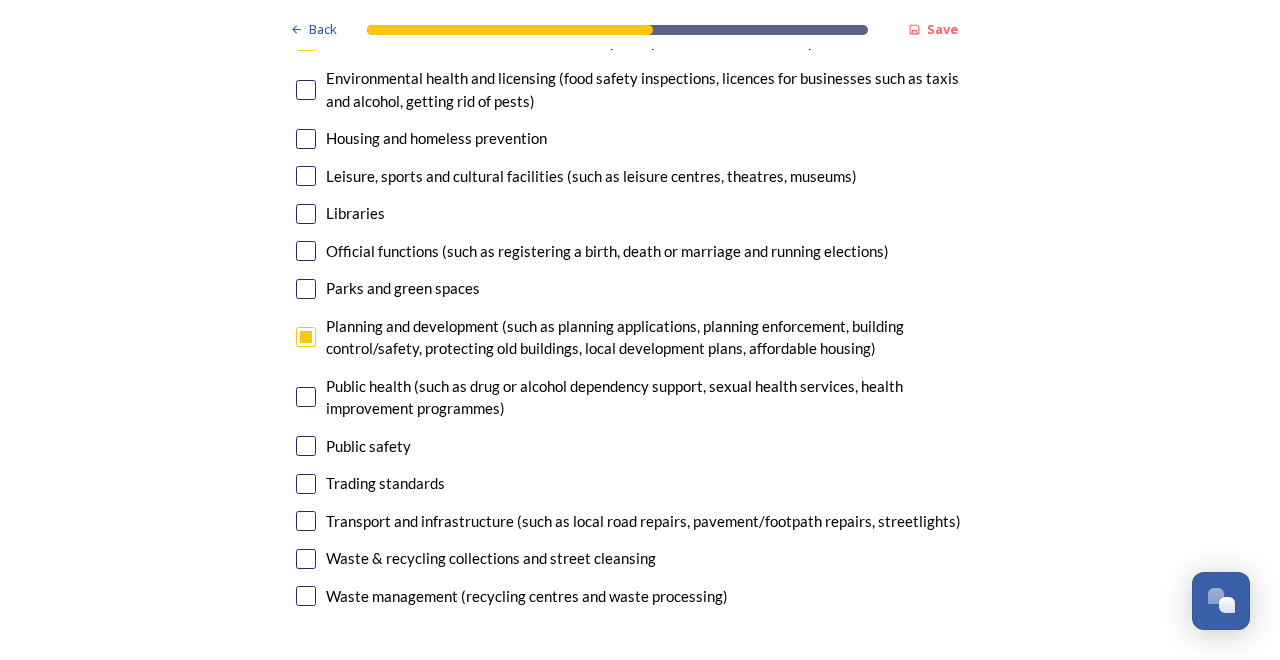 click at bounding box center [306, 521] 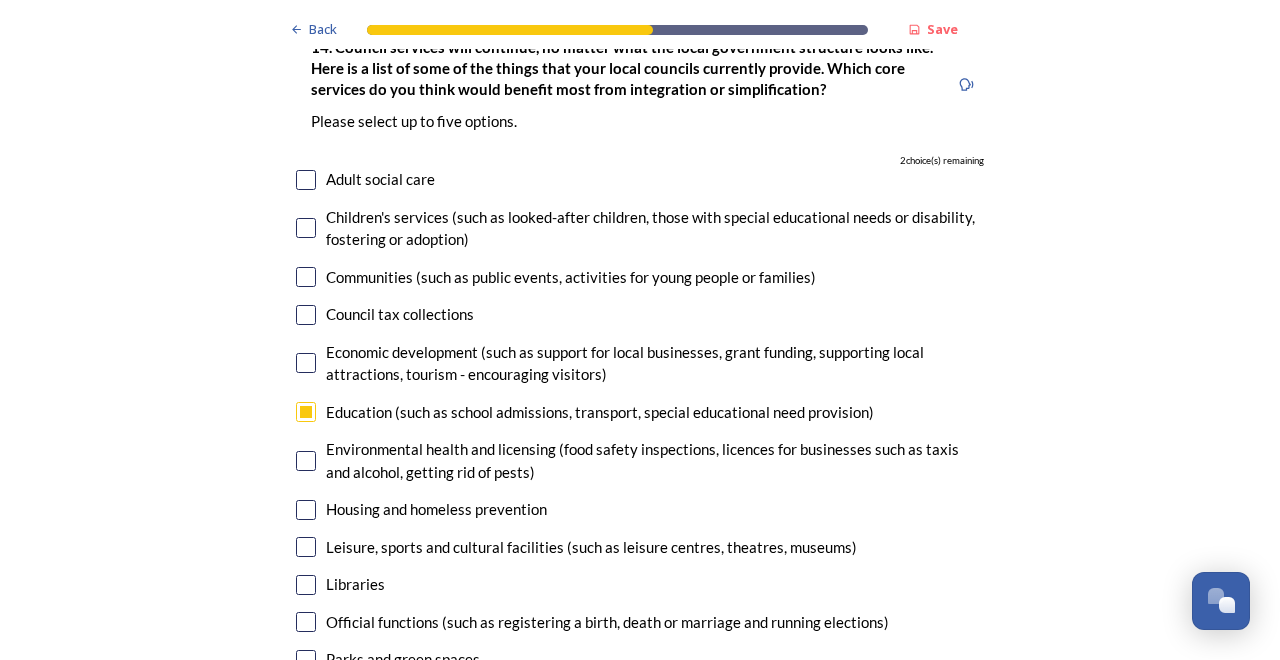 scroll, scrollTop: 4729, scrollLeft: 0, axis: vertical 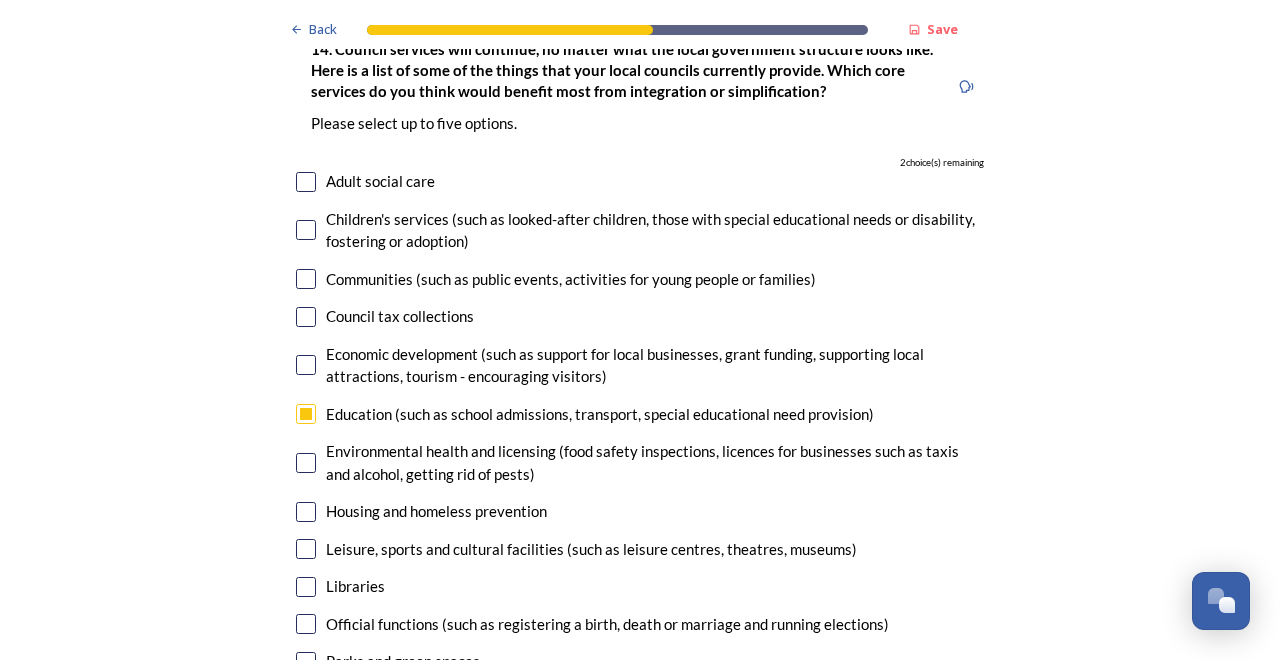 click at bounding box center [306, 230] 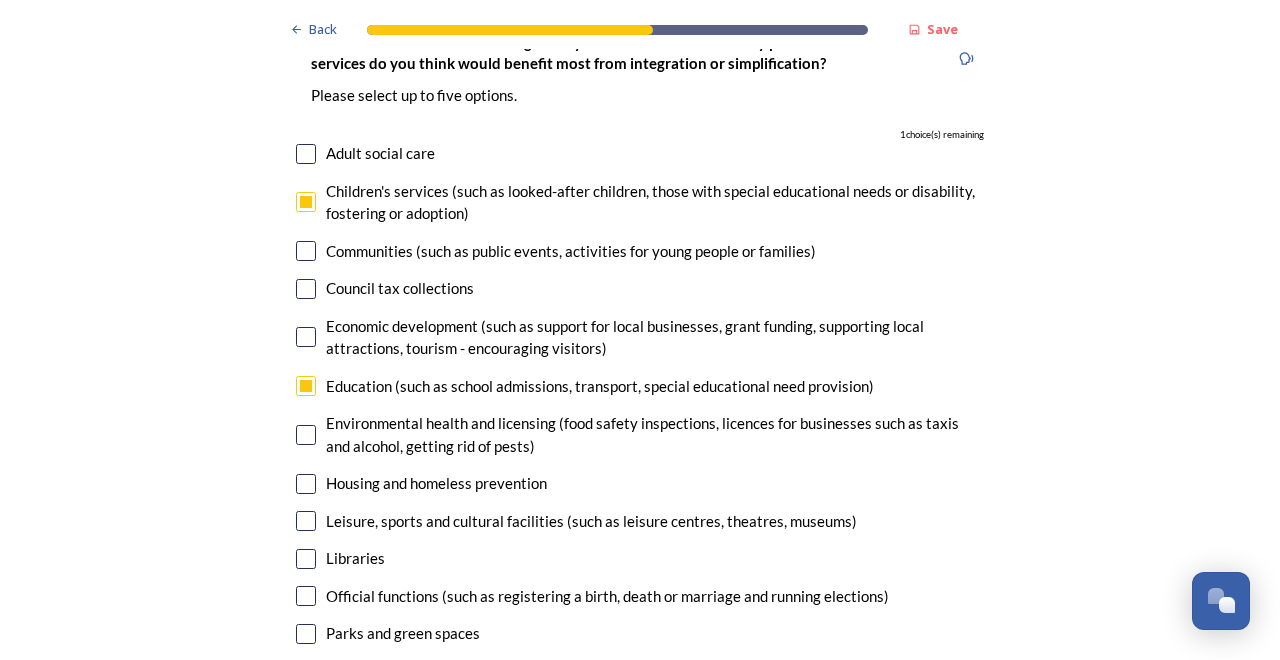 scroll, scrollTop: 4761, scrollLeft: 0, axis: vertical 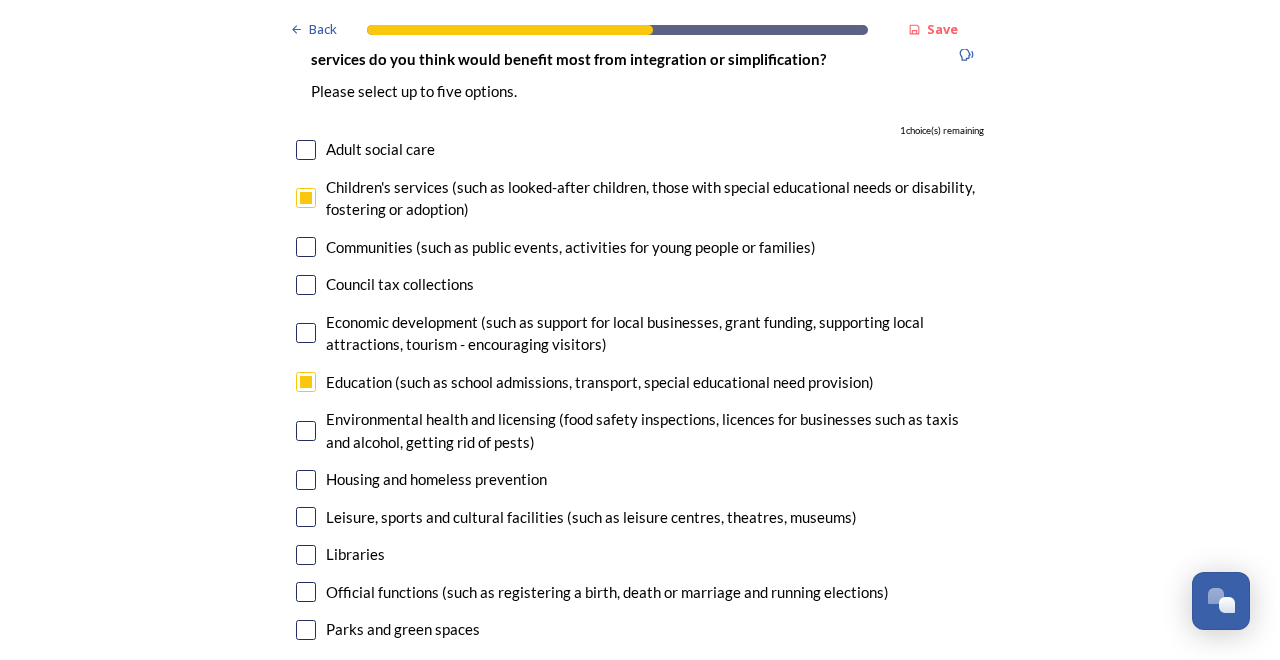 click at bounding box center (306, 333) 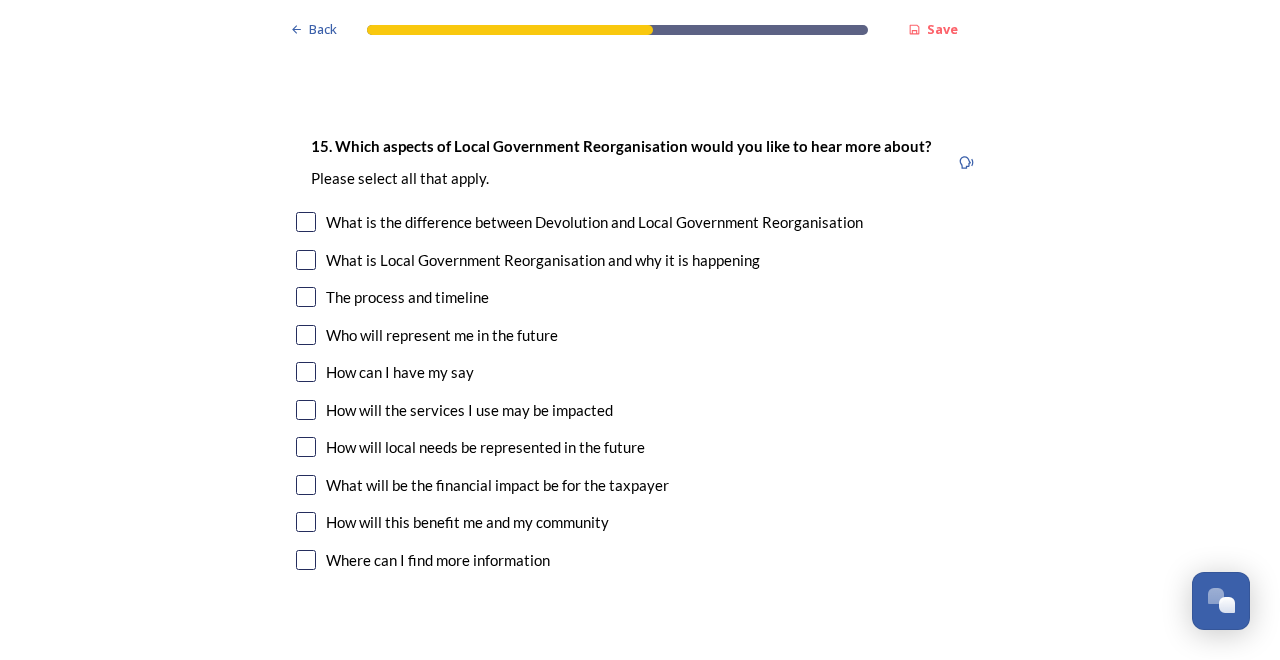 scroll, scrollTop: 5671, scrollLeft: 0, axis: vertical 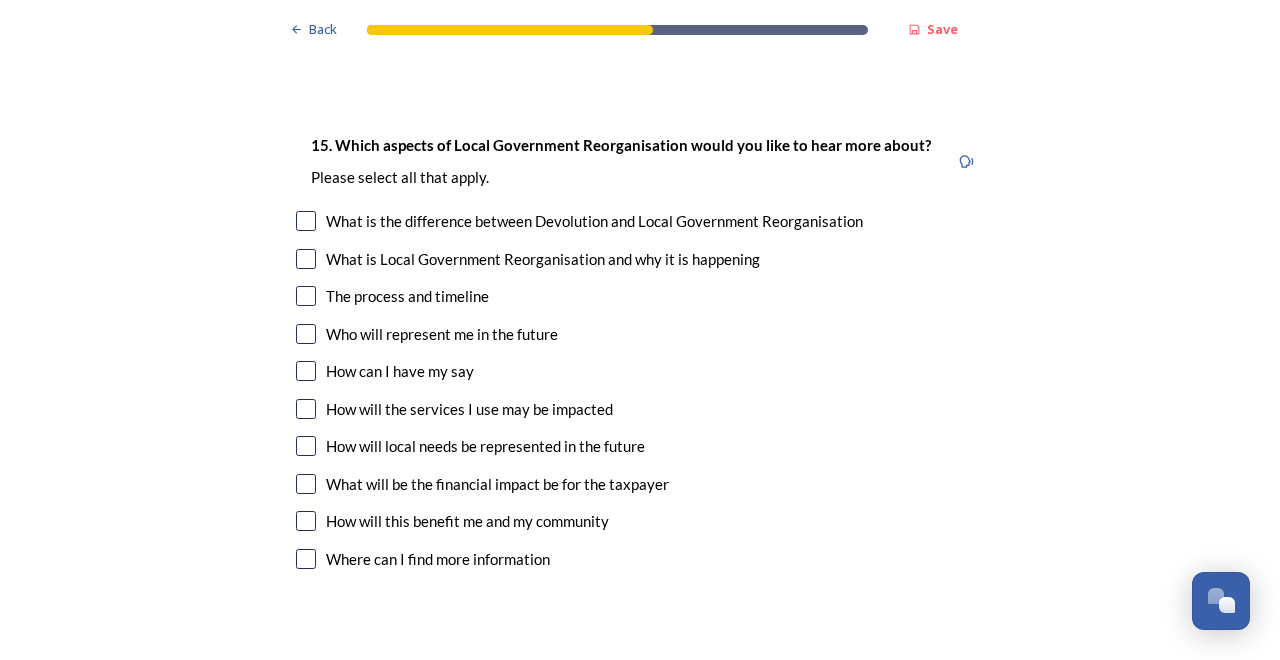 click at bounding box center (306, 296) 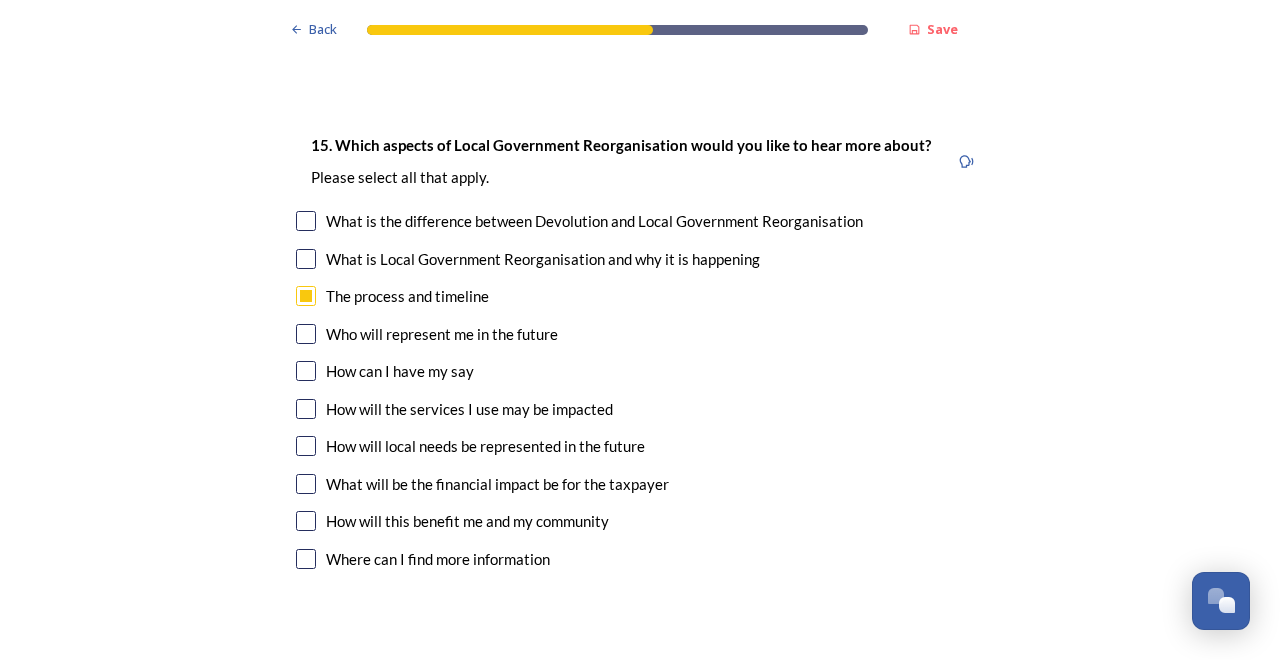 click at bounding box center (306, 334) 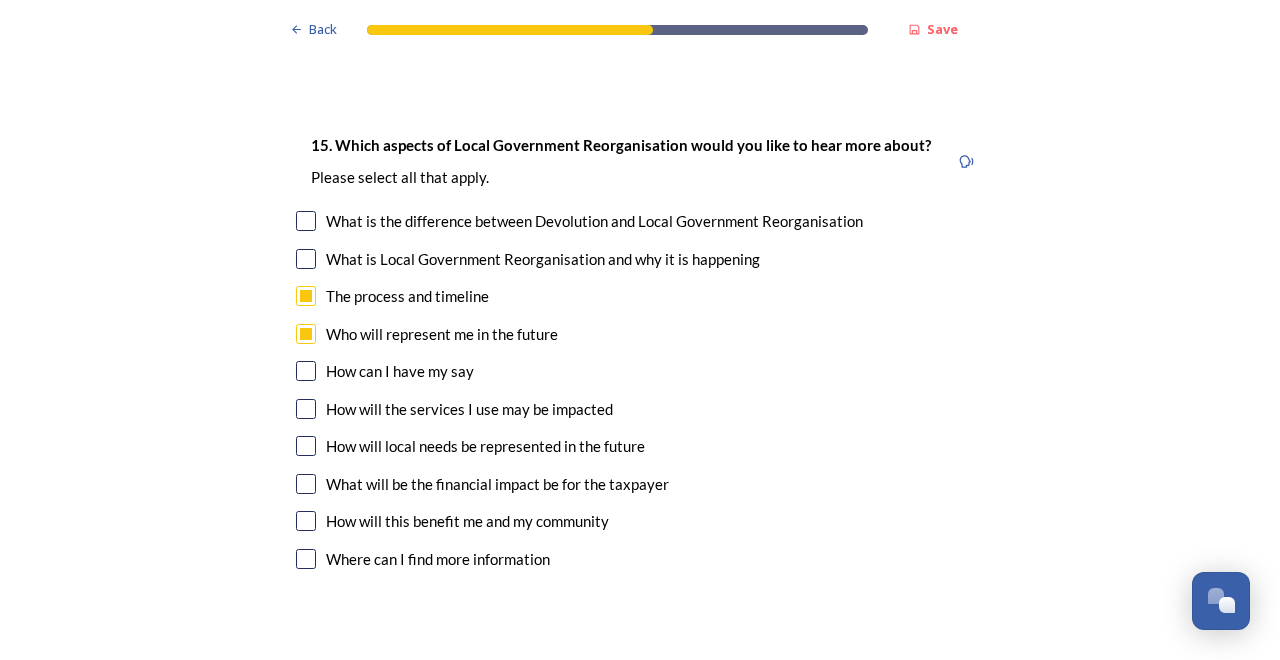 click at bounding box center (306, 371) 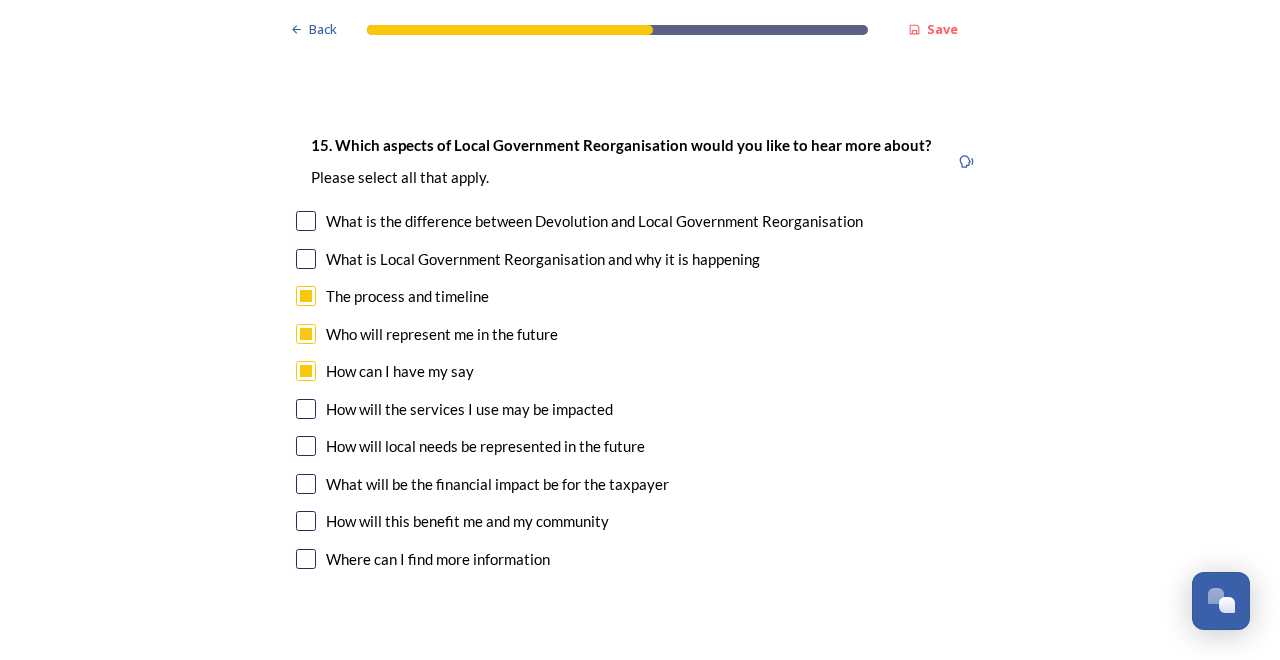 click at bounding box center [306, 409] 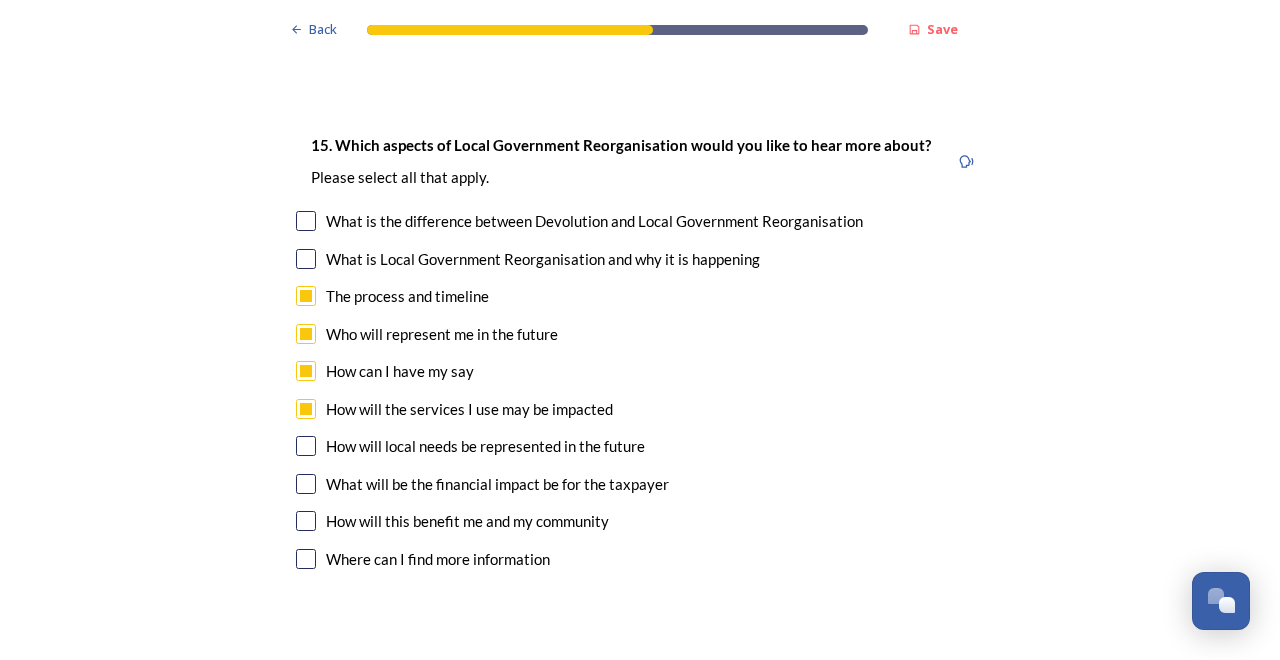 click at bounding box center (306, 521) 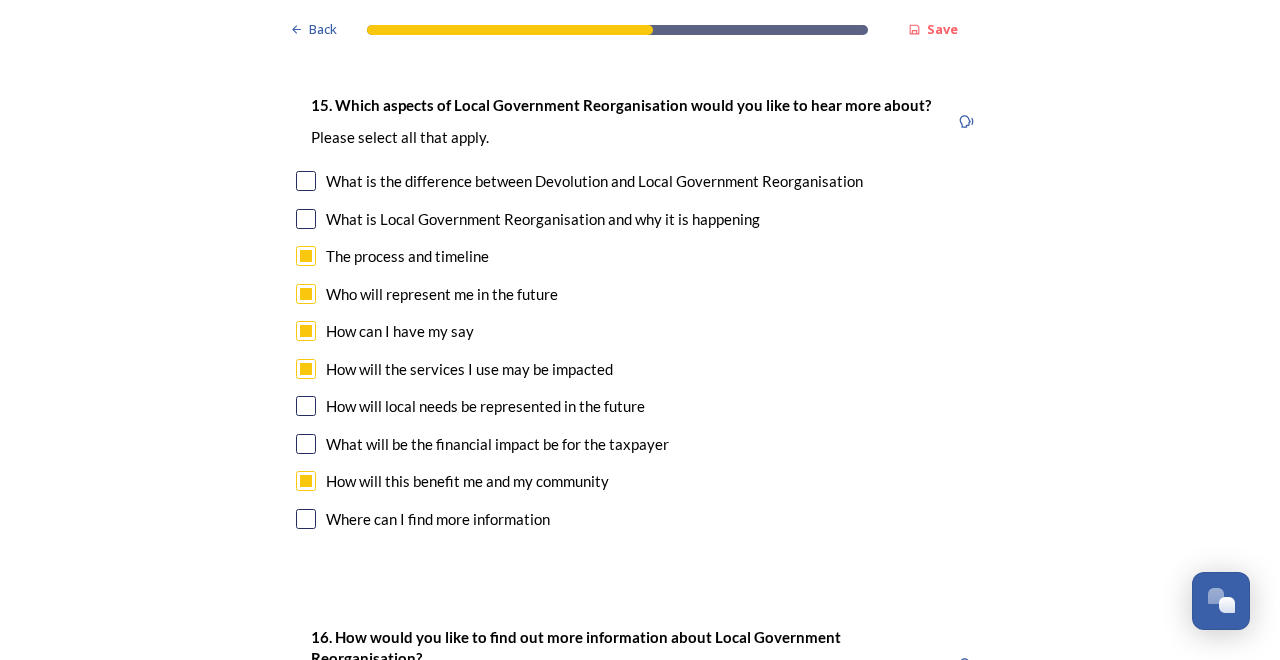 scroll, scrollTop: 6088, scrollLeft: 0, axis: vertical 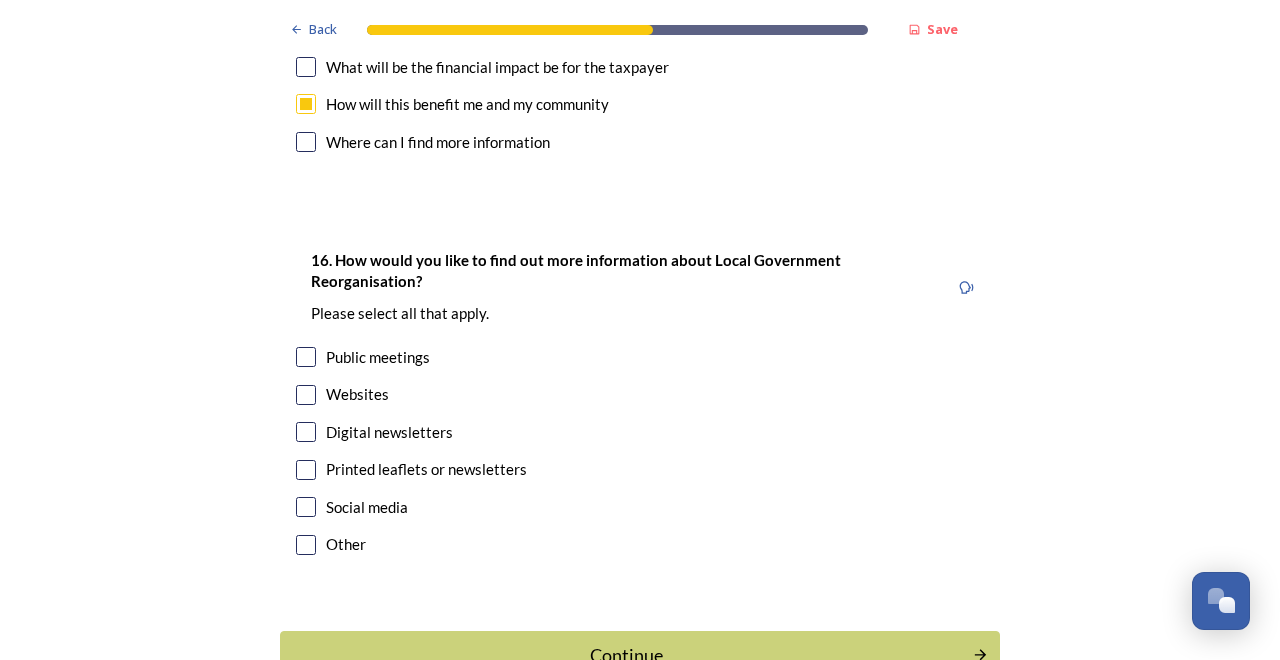 click at bounding box center (306, 357) 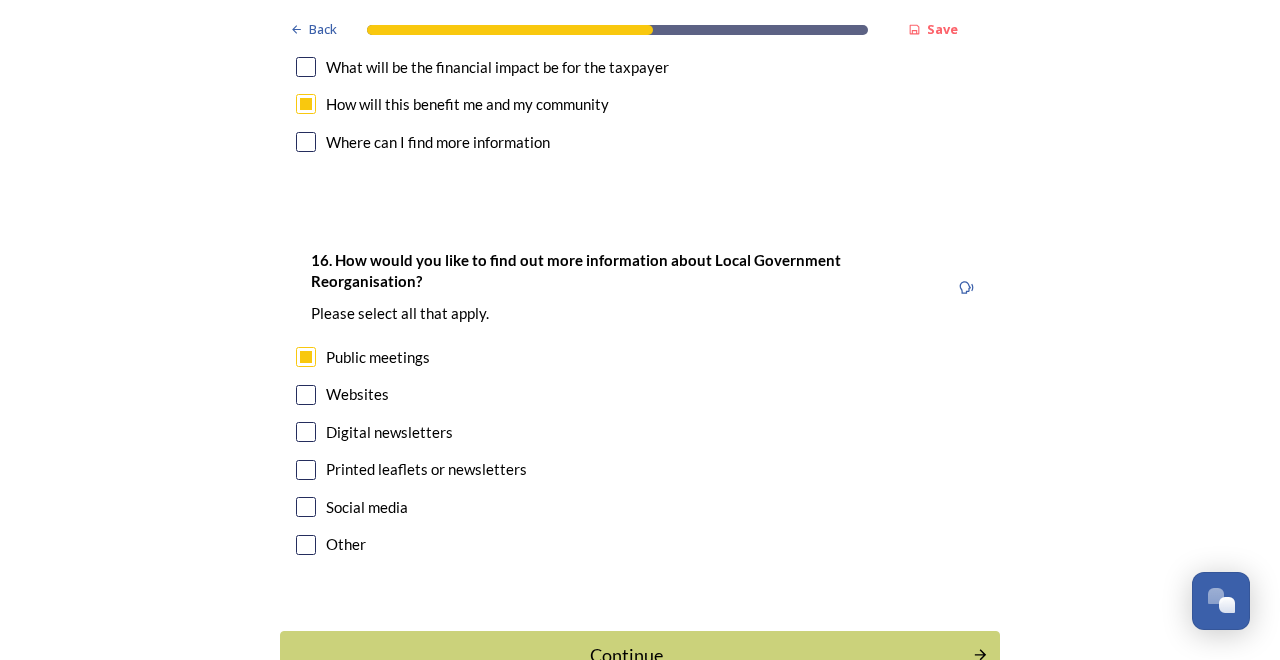 click at bounding box center [306, 395] 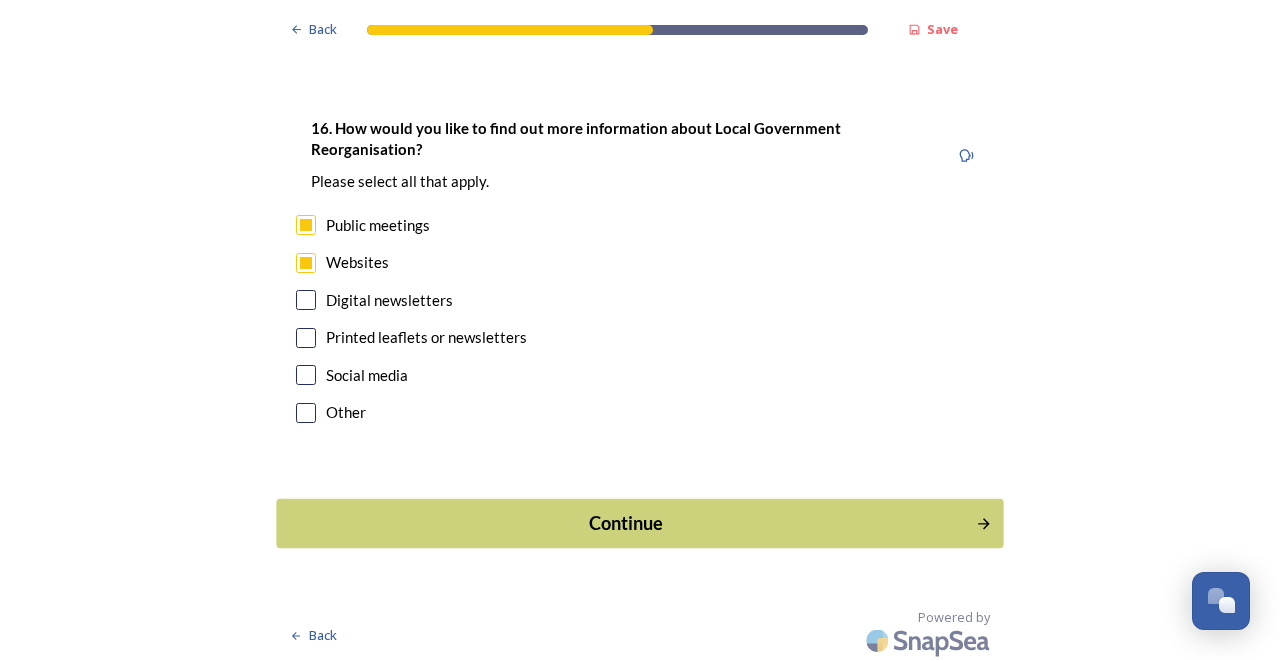 scroll, scrollTop: 6222, scrollLeft: 0, axis: vertical 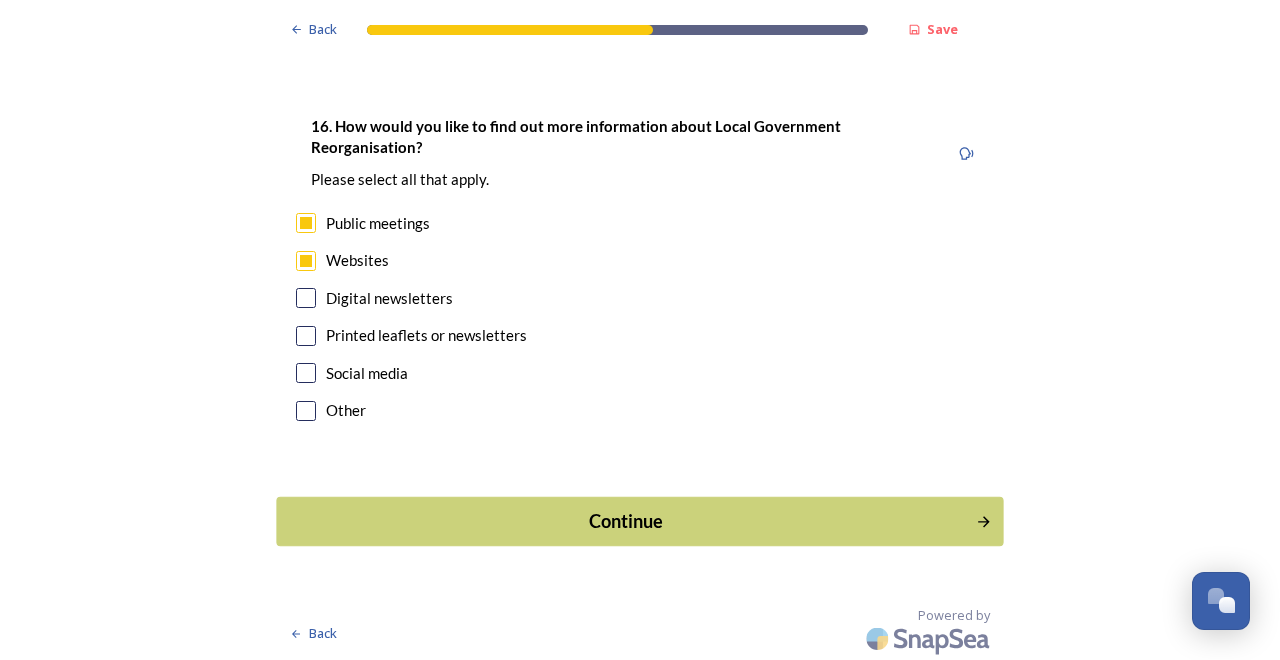 click on "Continue" at bounding box center [626, 521] 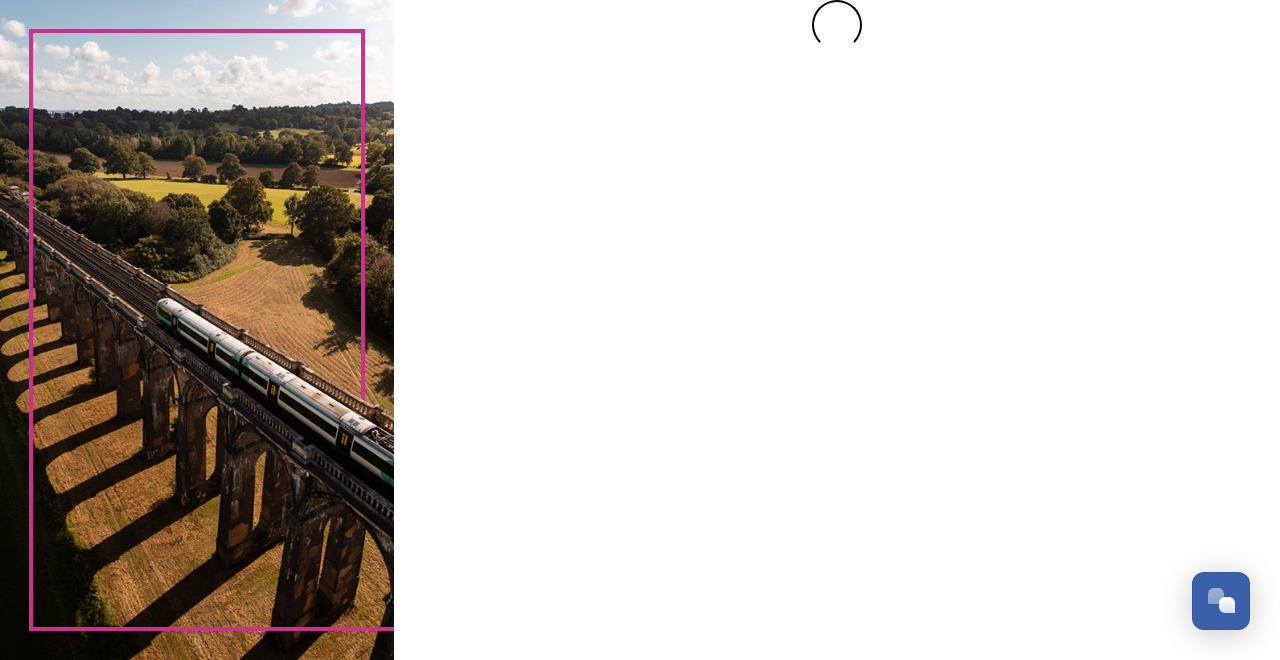 scroll, scrollTop: 0, scrollLeft: 0, axis: both 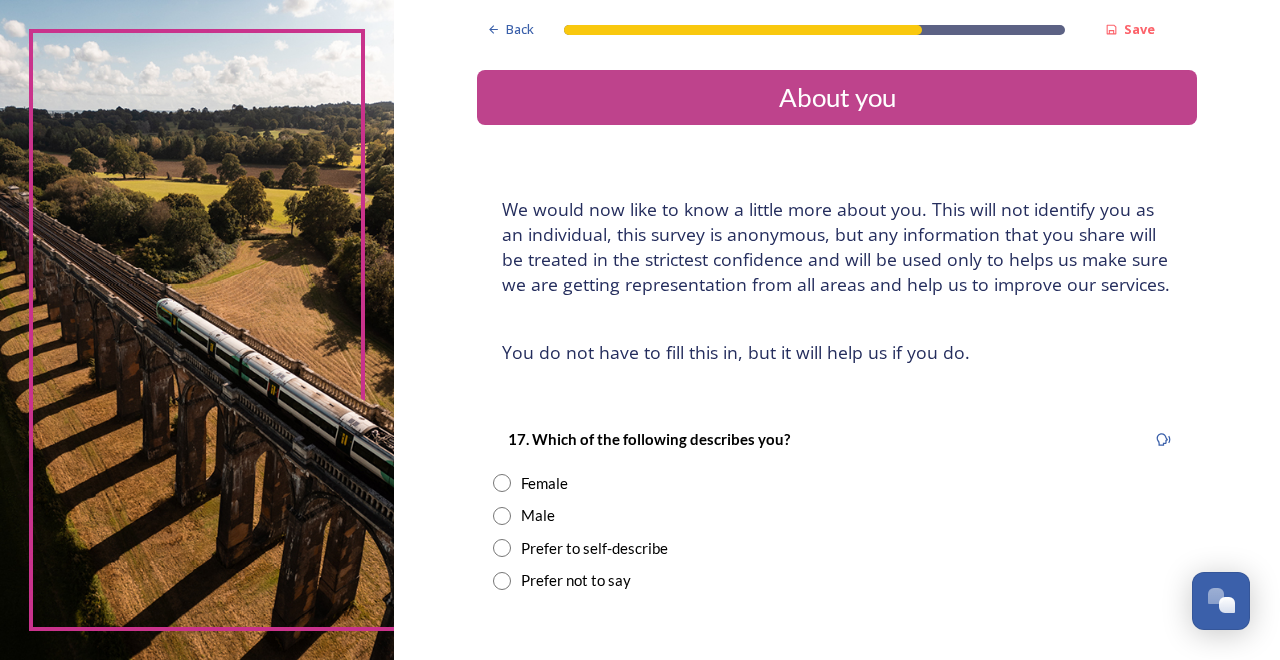 click at bounding box center [502, 516] 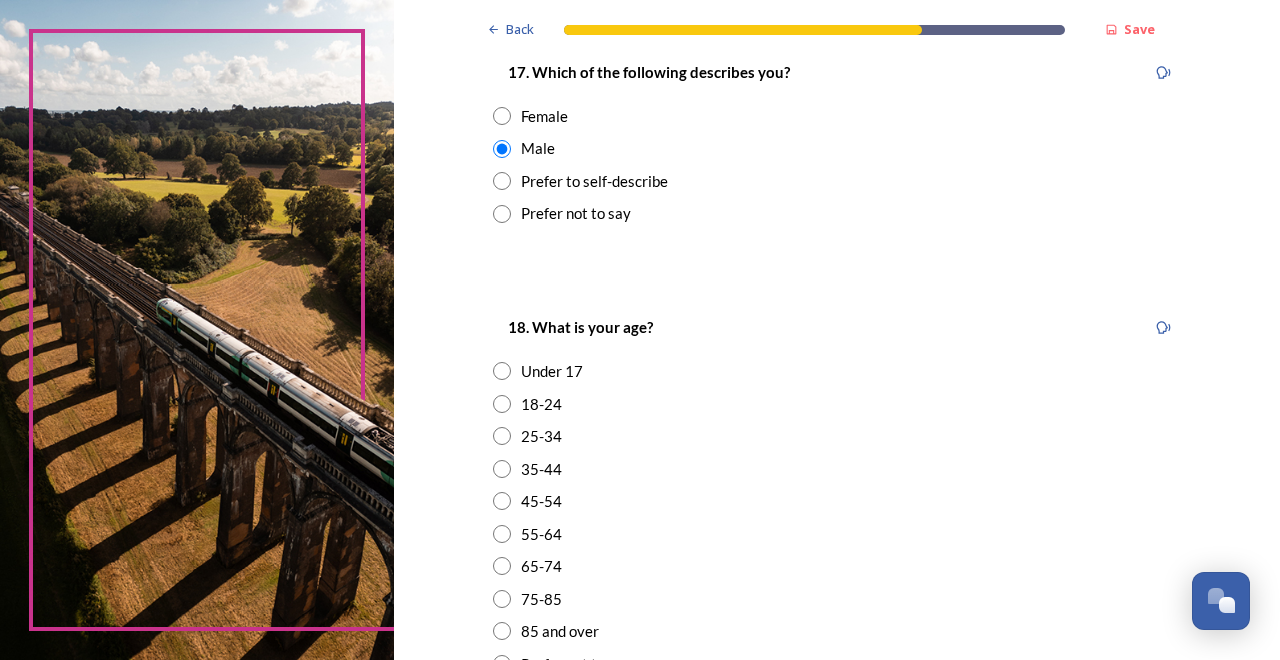 scroll, scrollTop: 388, scrollLeft: 0, axis: vertical 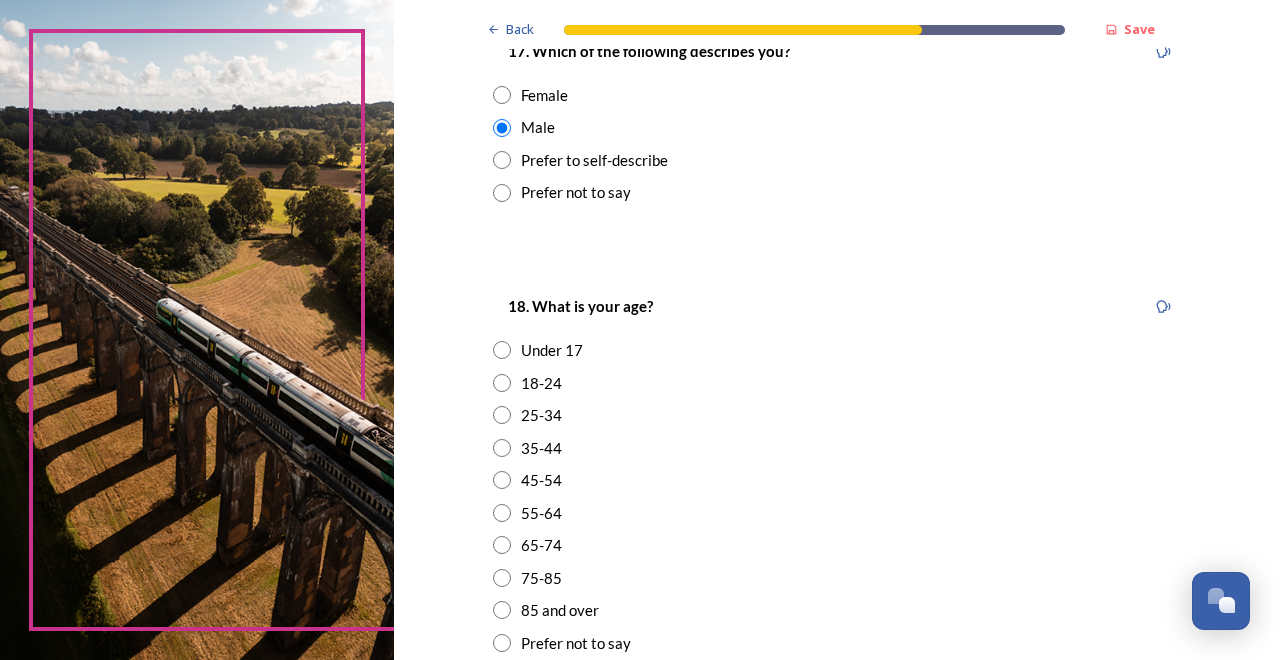 click at bounding box center (502, 513) 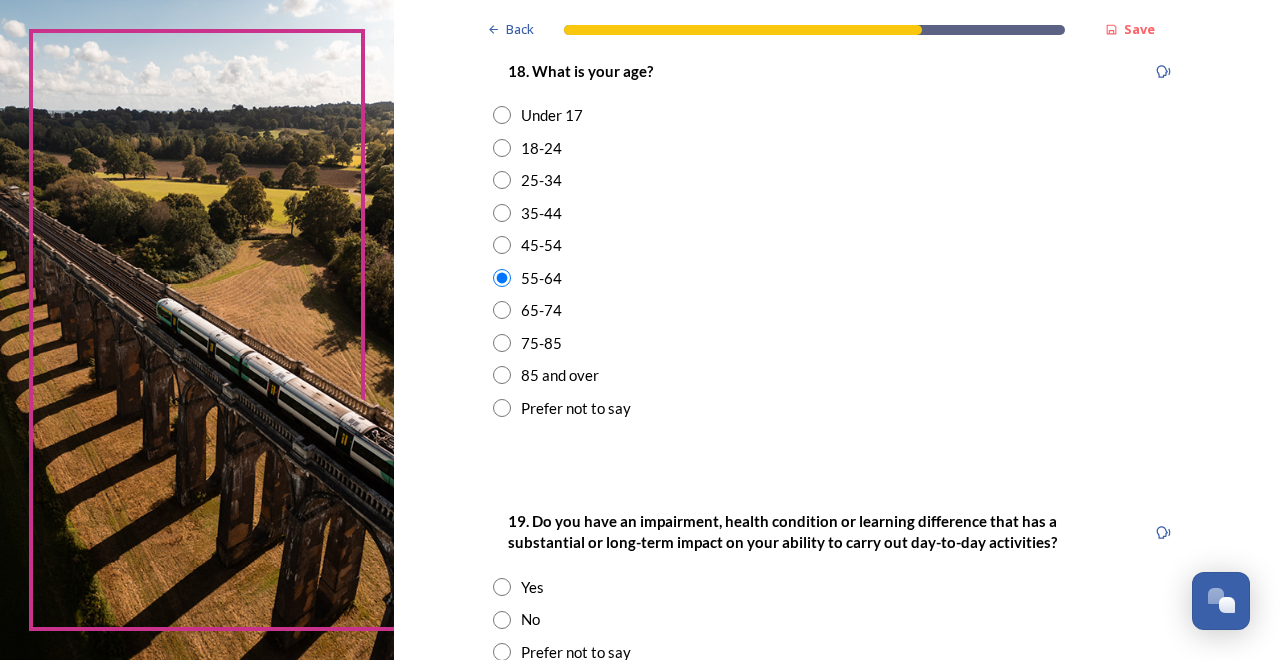 scroll, scrollTop: 741, scrollLeft: 0, axis: vertical 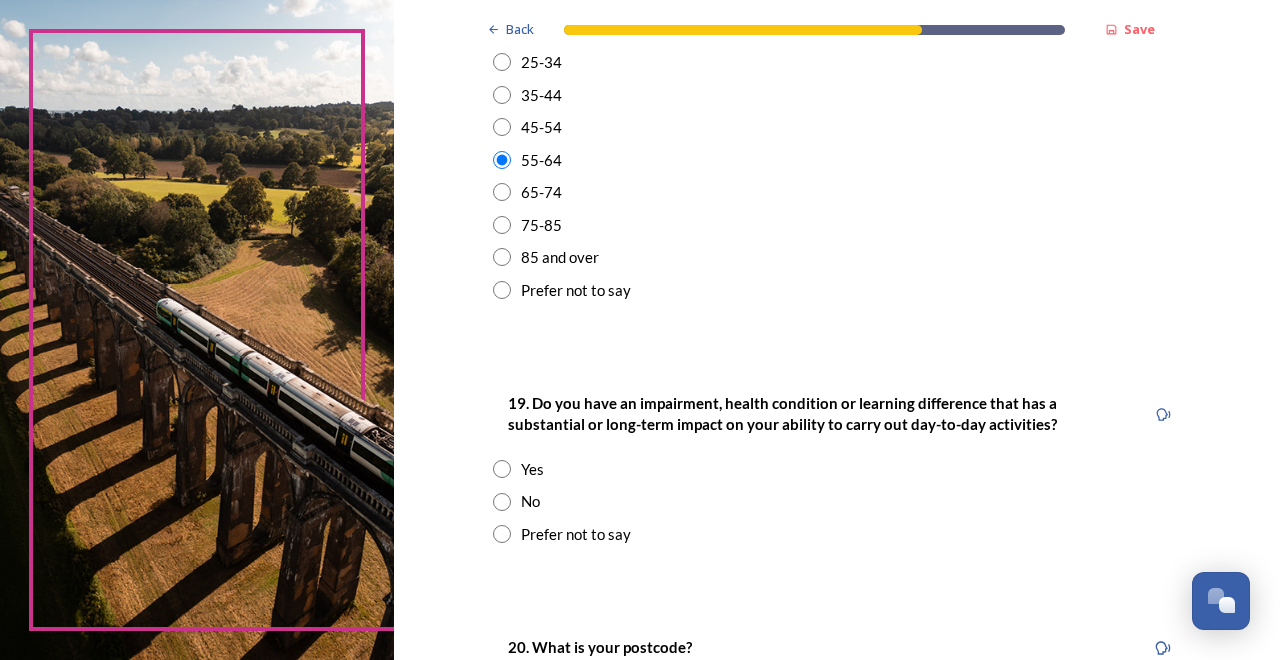 click at bounding box center (502, 469) 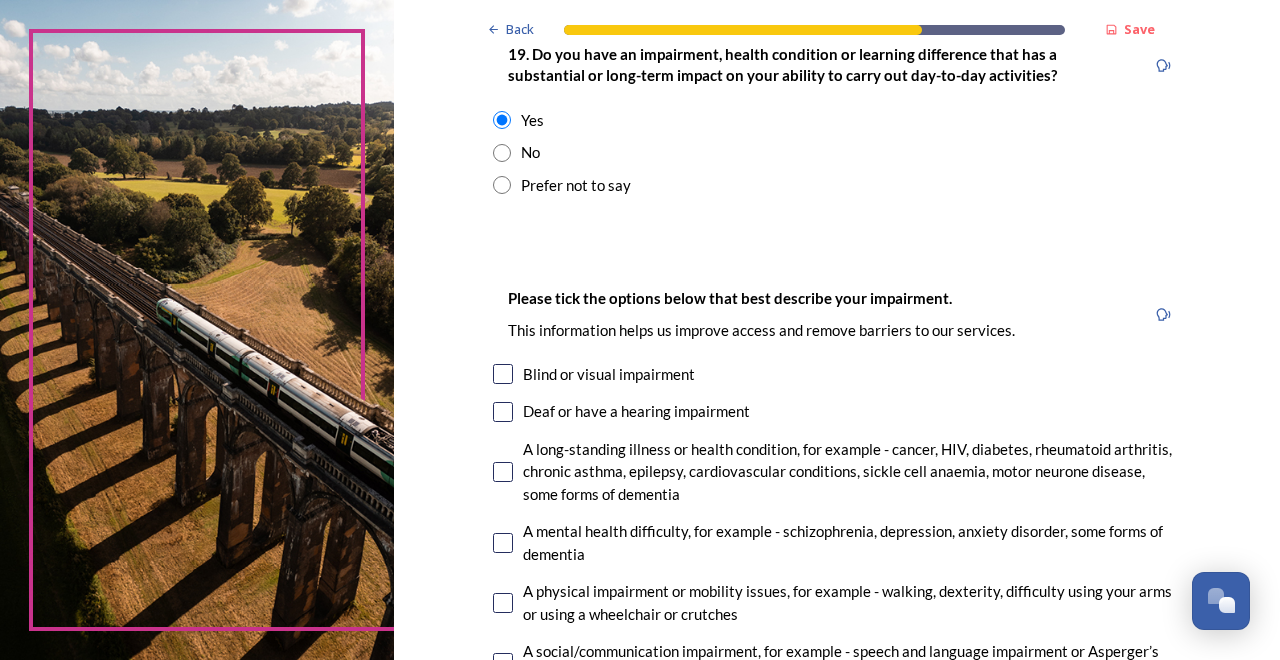 scroll, scrollTop: 1118, scrollLeft: 0, axis: vertical 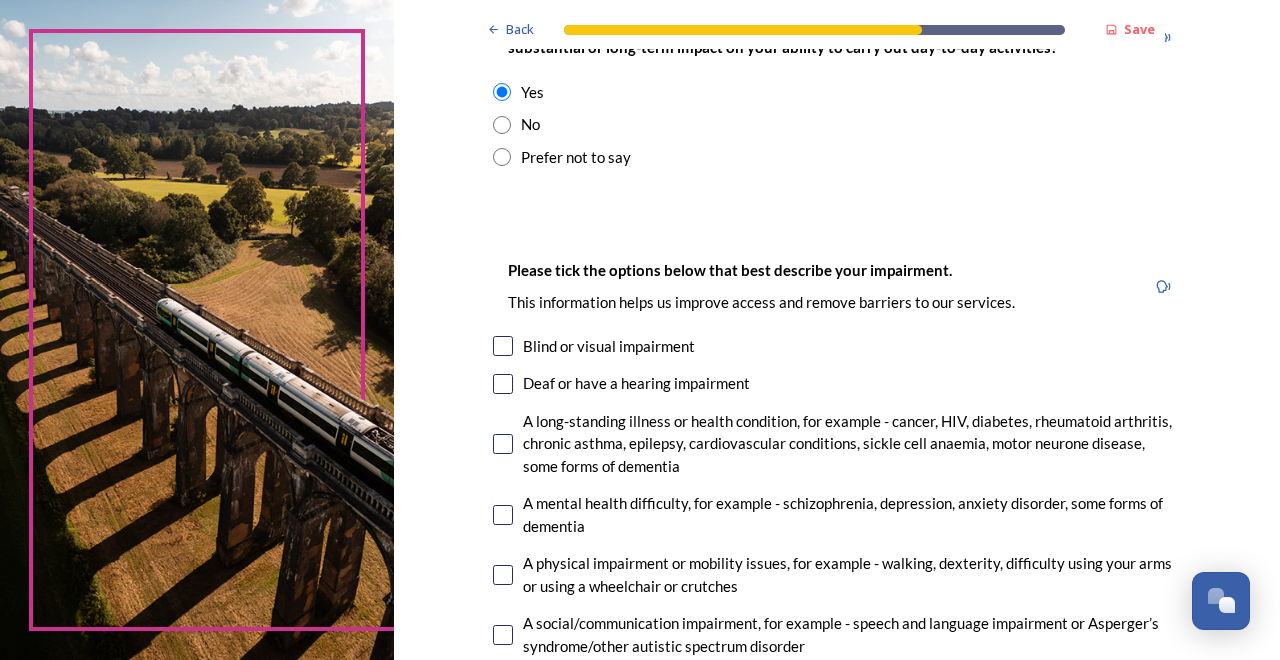 click at bounding box center [503, 444] 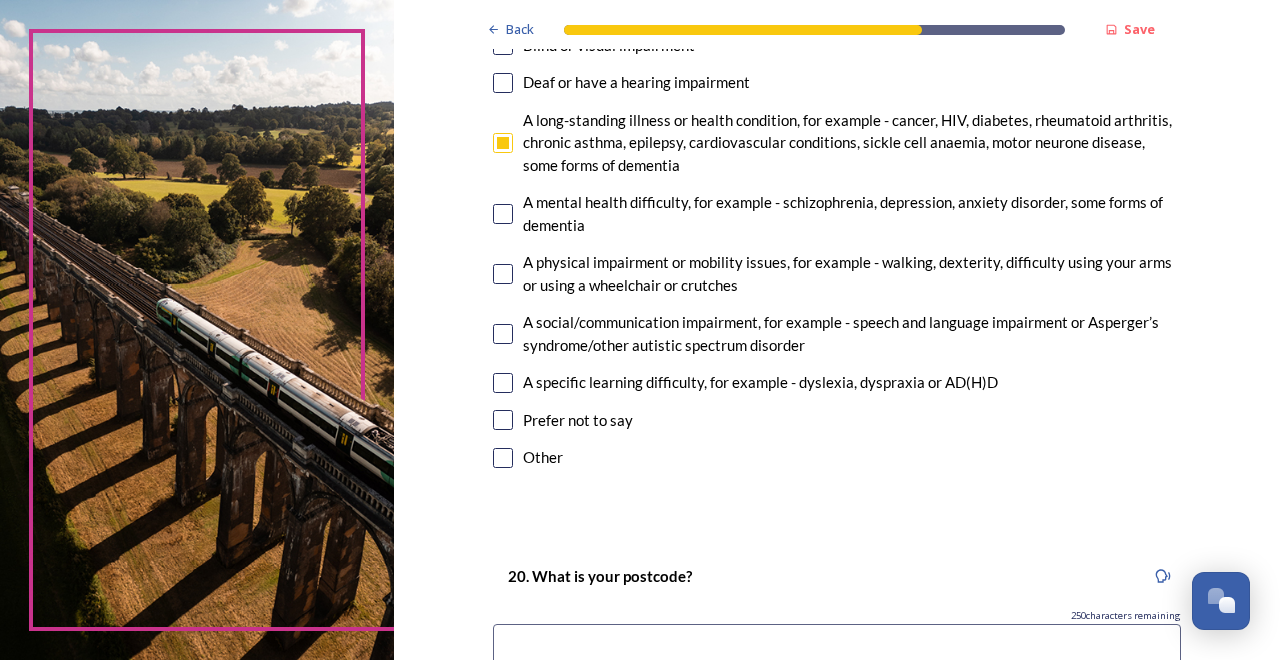 scroll, scrollTop: 1581, scrollLeft: 0, axis: vertical 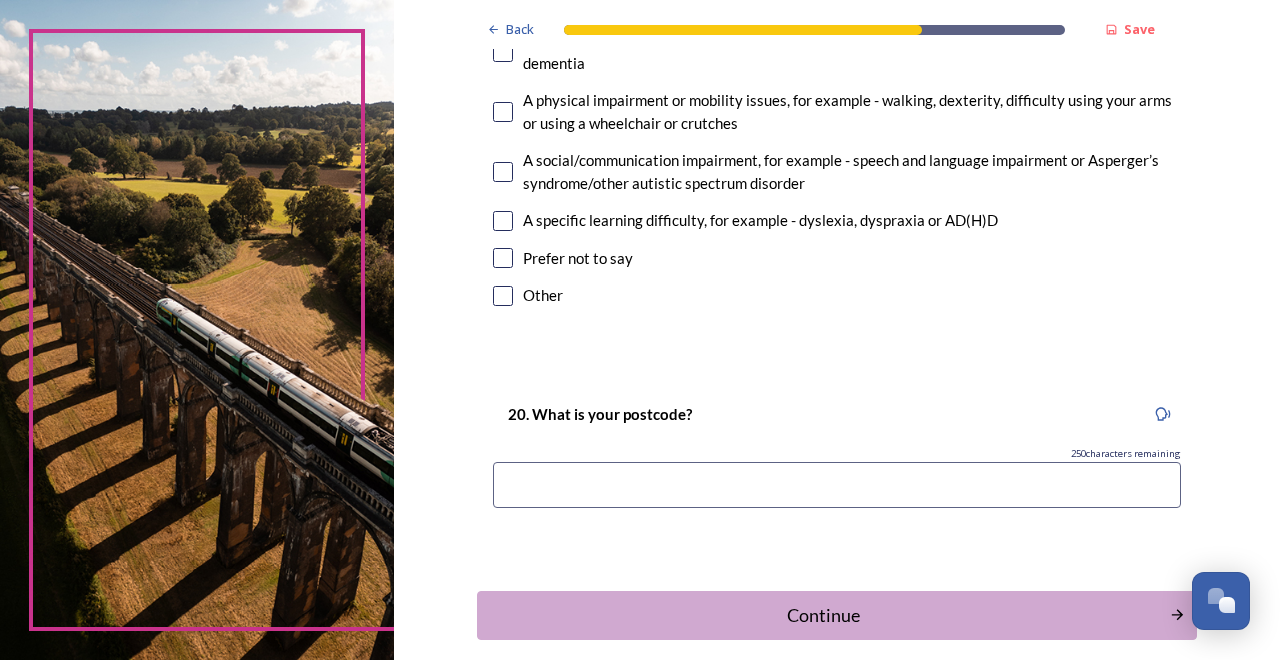 click at bounding box center (837, 485) 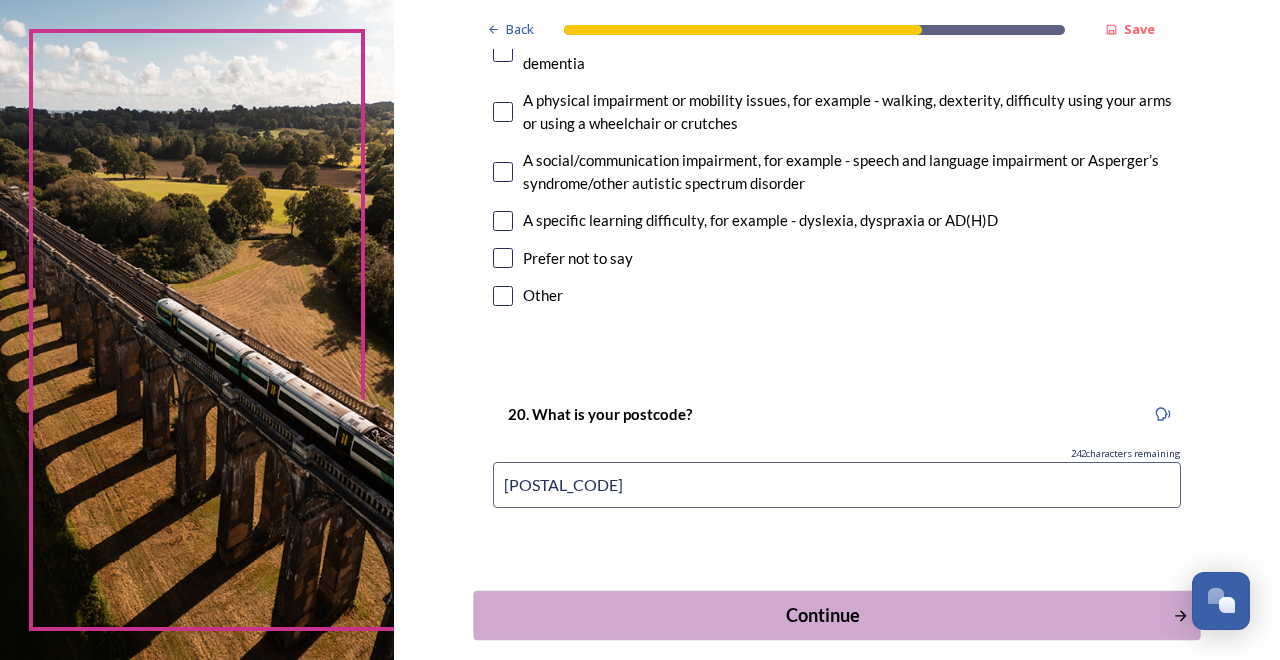 type on "[POSTAL_CODE]" 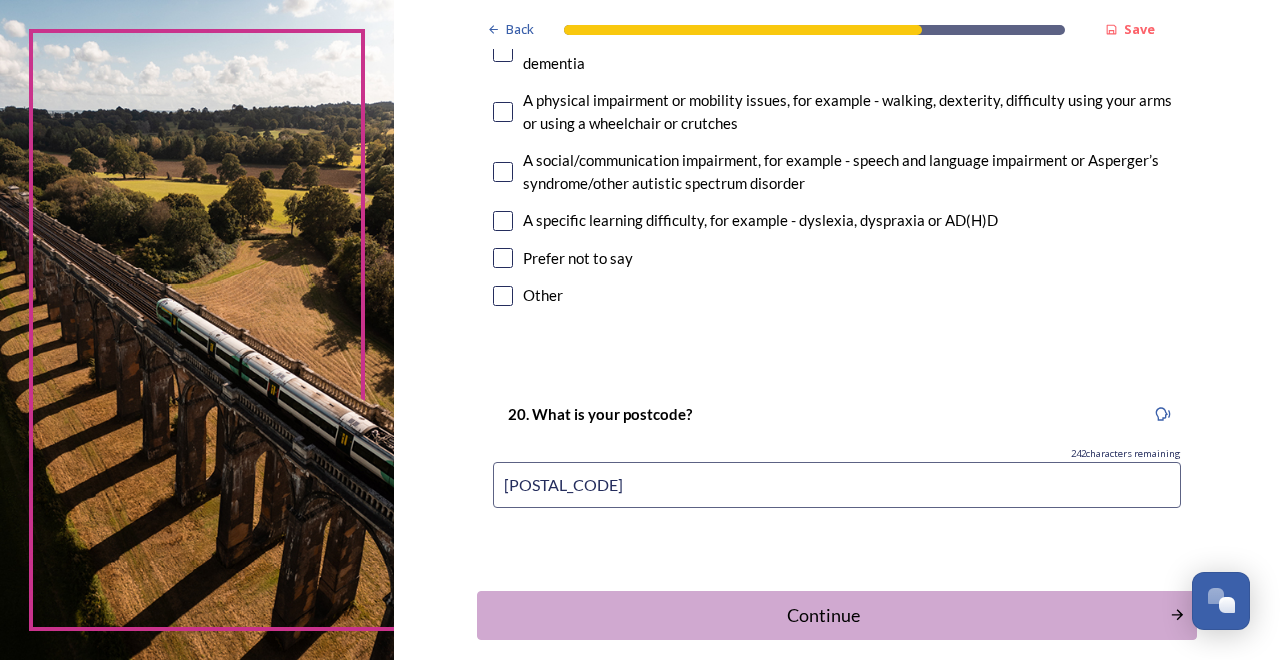 click on "Continue" at bounding box center (823, 615) 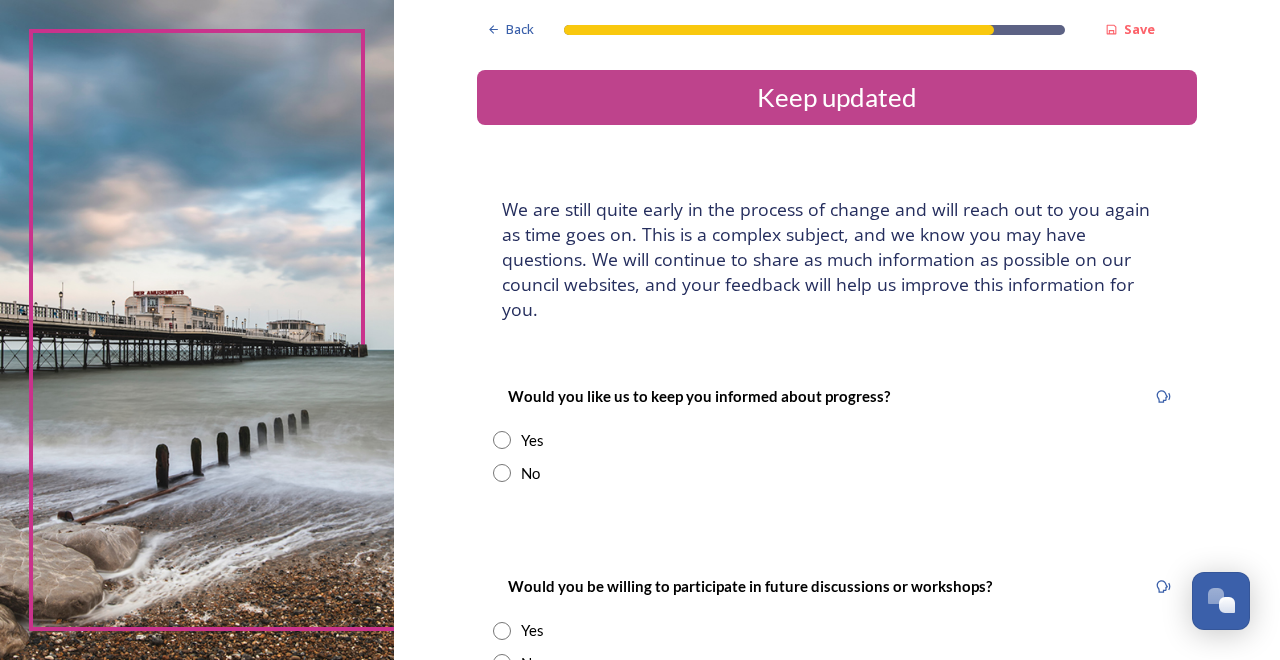 scroll, scrollTop: 4, scrollLeft: 0, axis: vertical 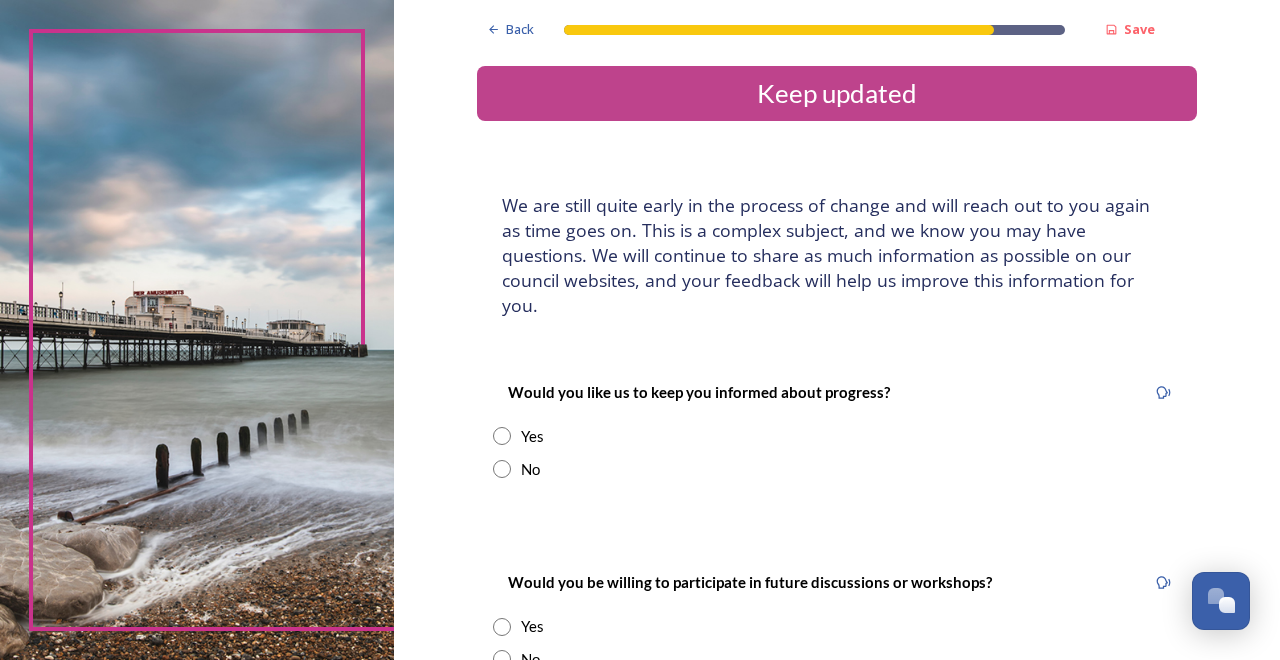 click at bounding box center [502, 436] 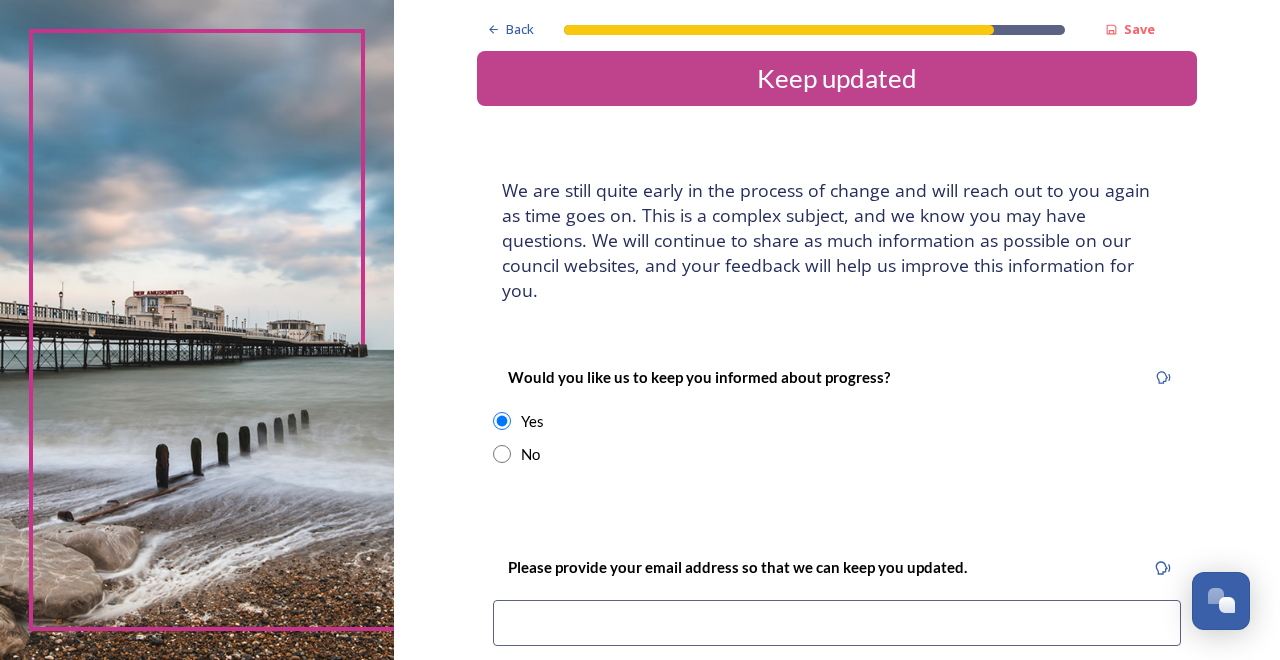 scroll, scrollTop: 35, scrollLeft: 0, axis: vertical 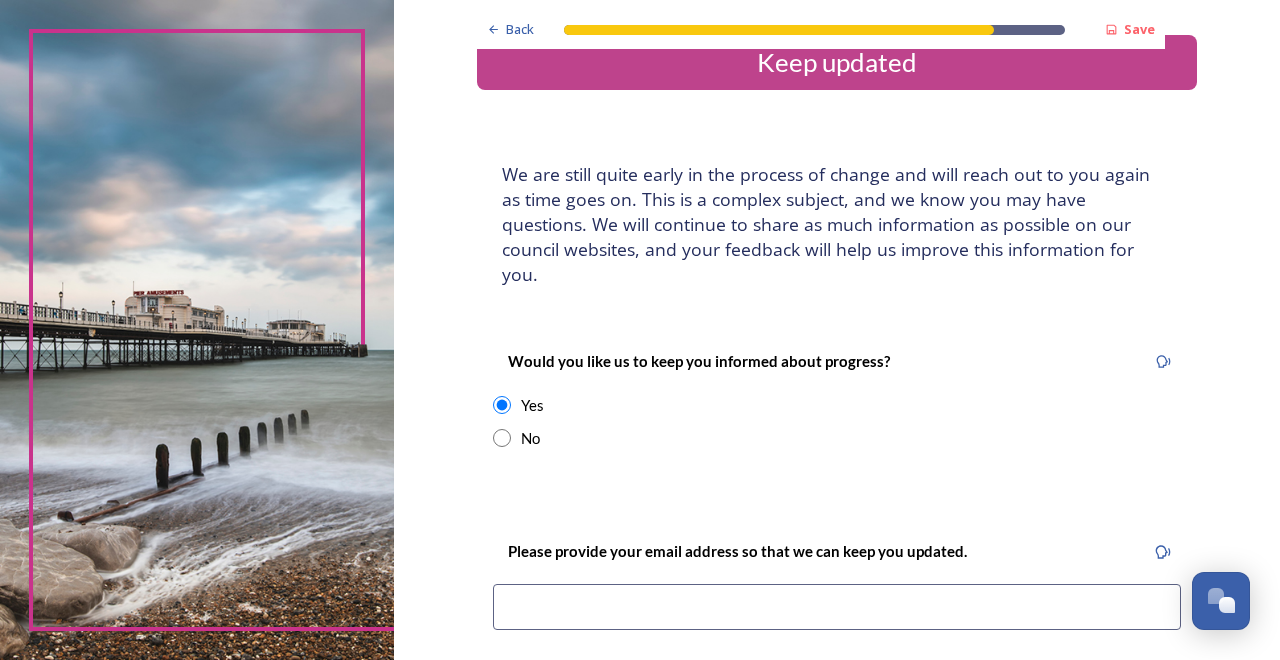 click at bounding box center (837, 607) 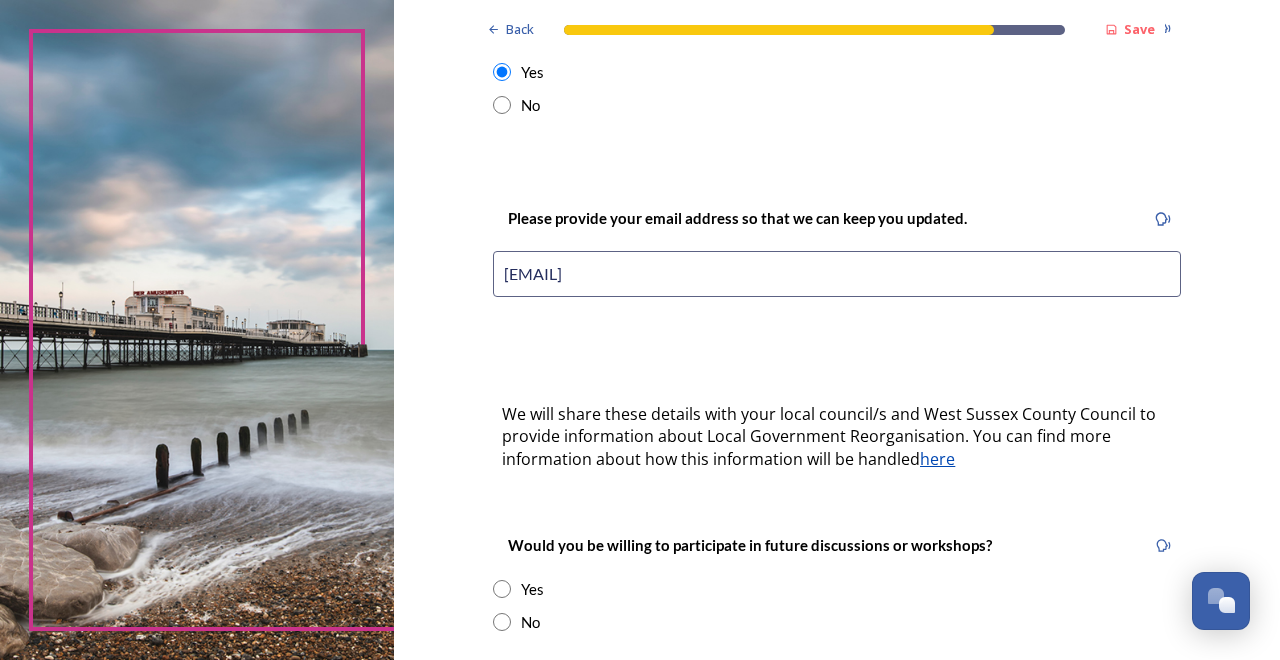 scroll, scrollTop: 385, scrollLeft: 0, axis: vertical 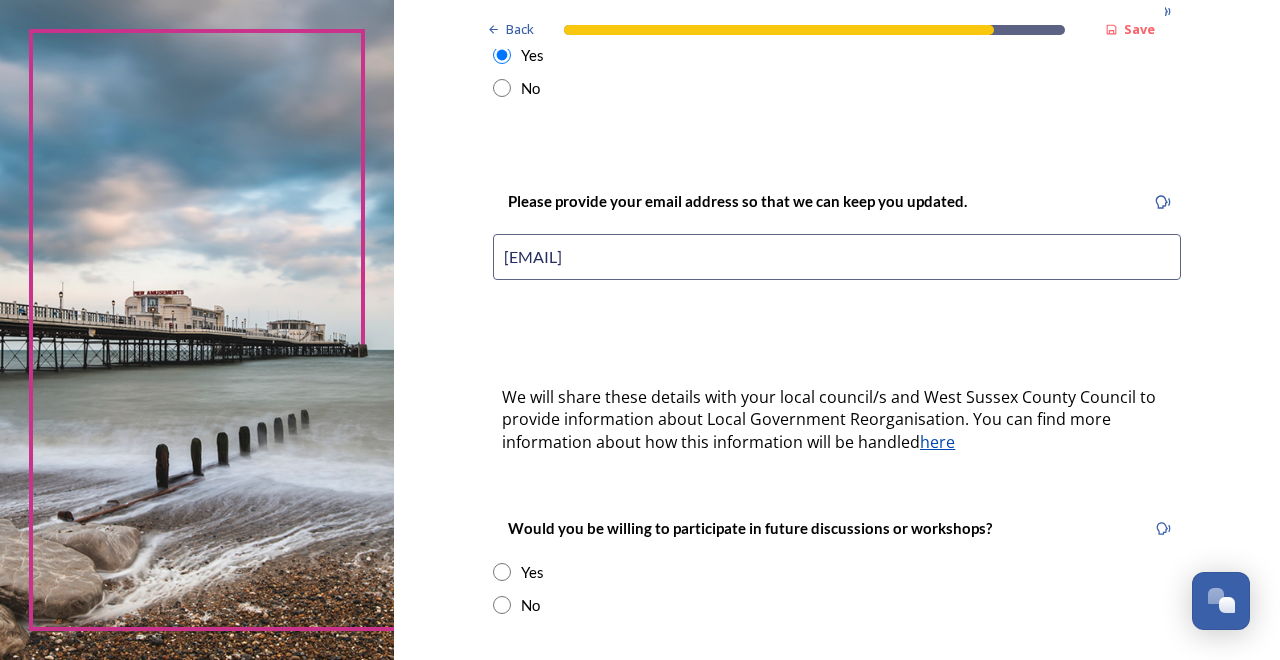 type on "[EMAIL]" 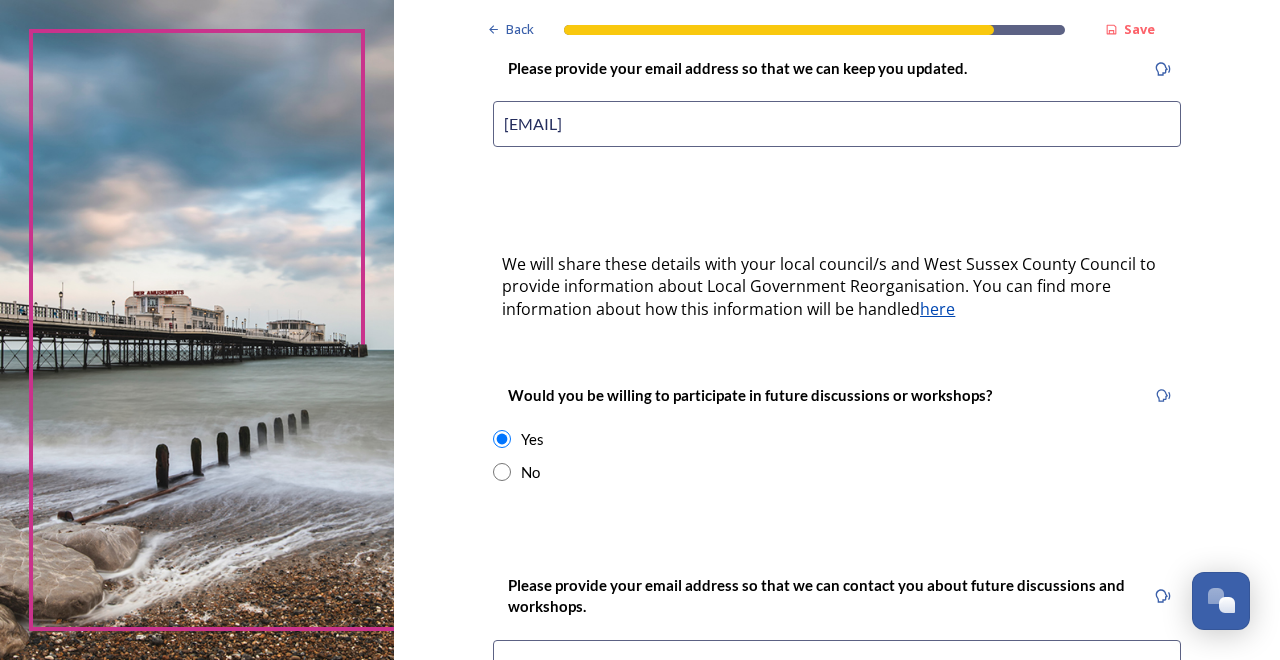 scroll, scrollTop: 735, scrollLeft: 0, axis: vertical 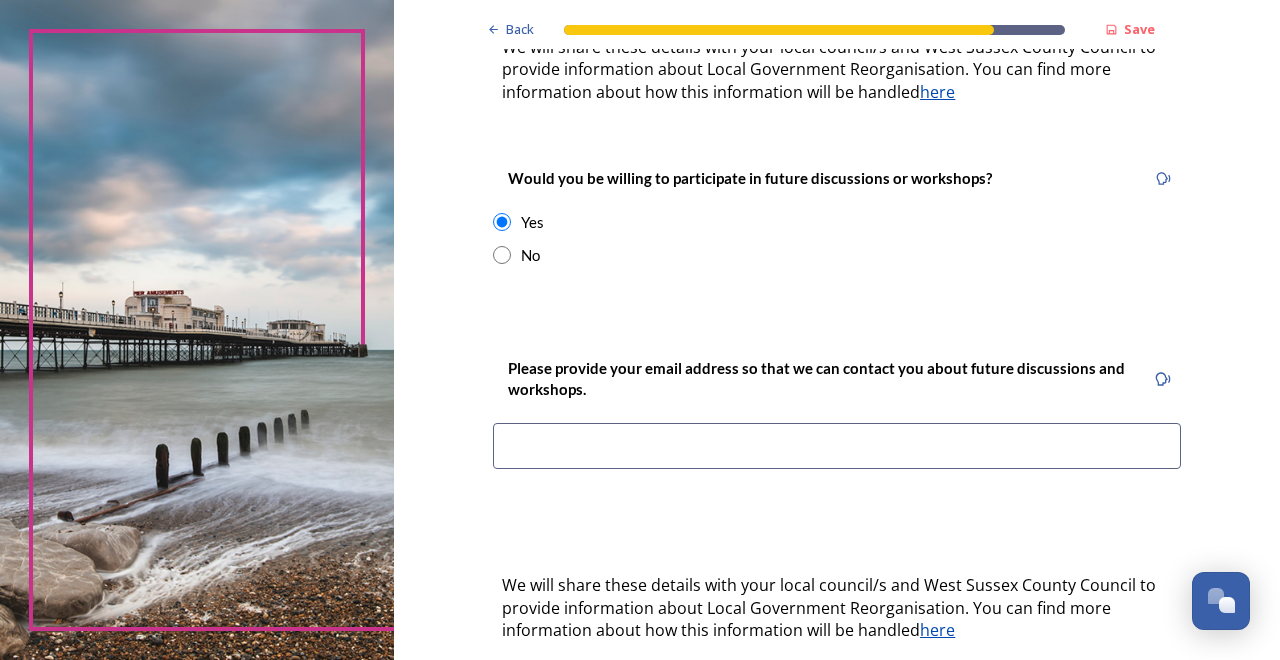 click at bounding box center (837, 446) 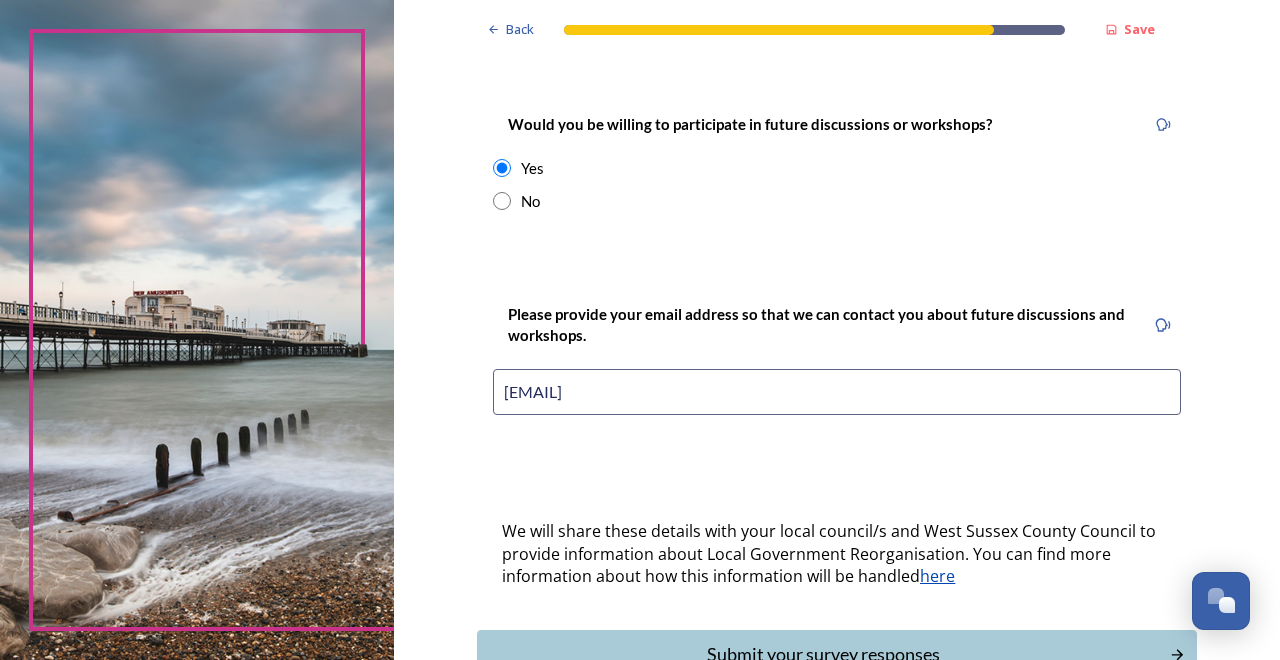 scroll, scrollTop: 896, scrollLeft: 0, axis: vertical 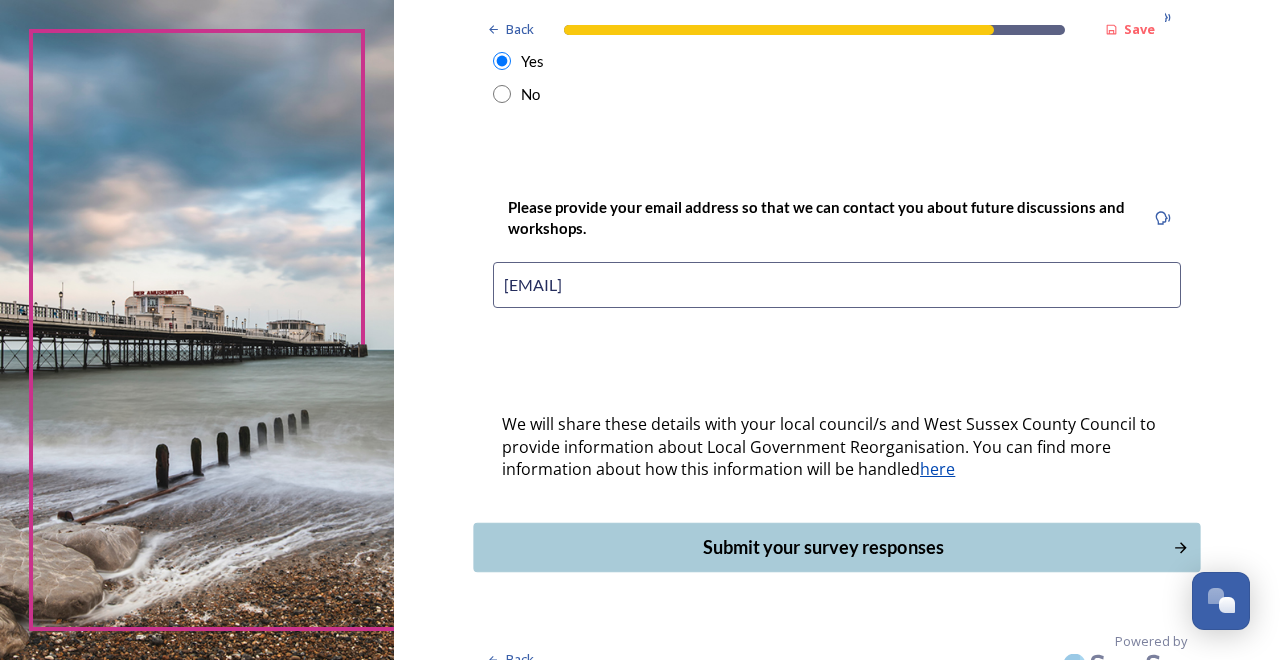 type on "[EMAIL]" 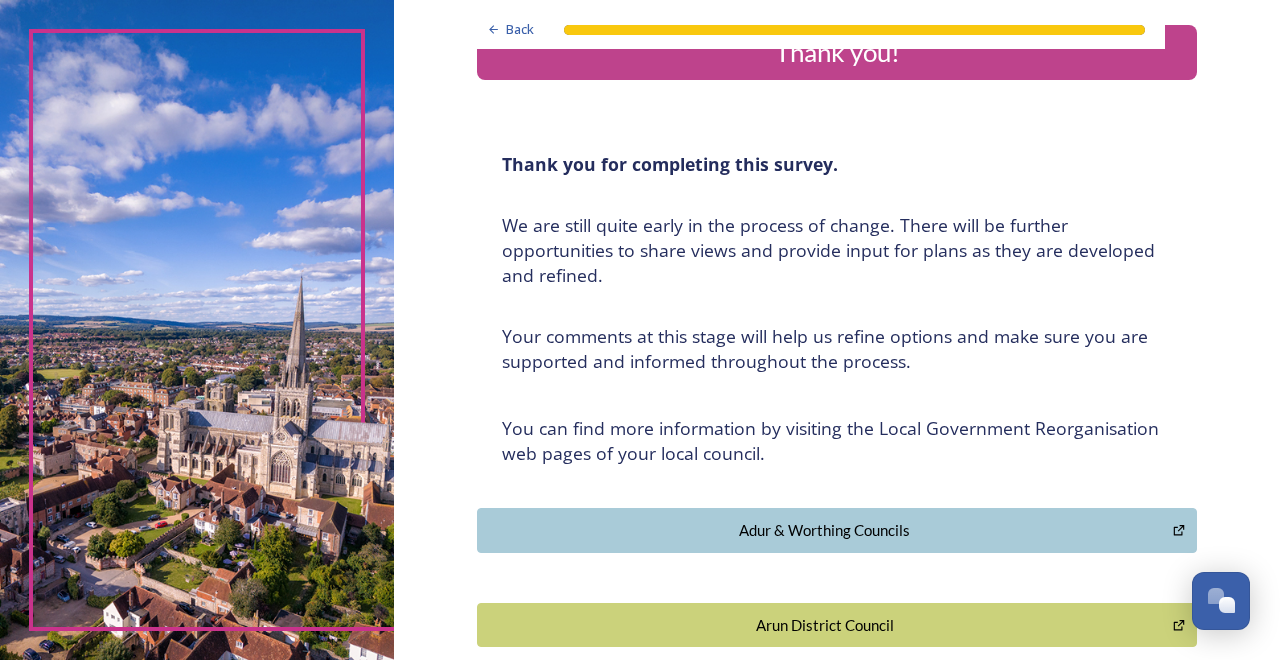 scroll, scrollTop: 0, scrollLeft: 0, axis: both 